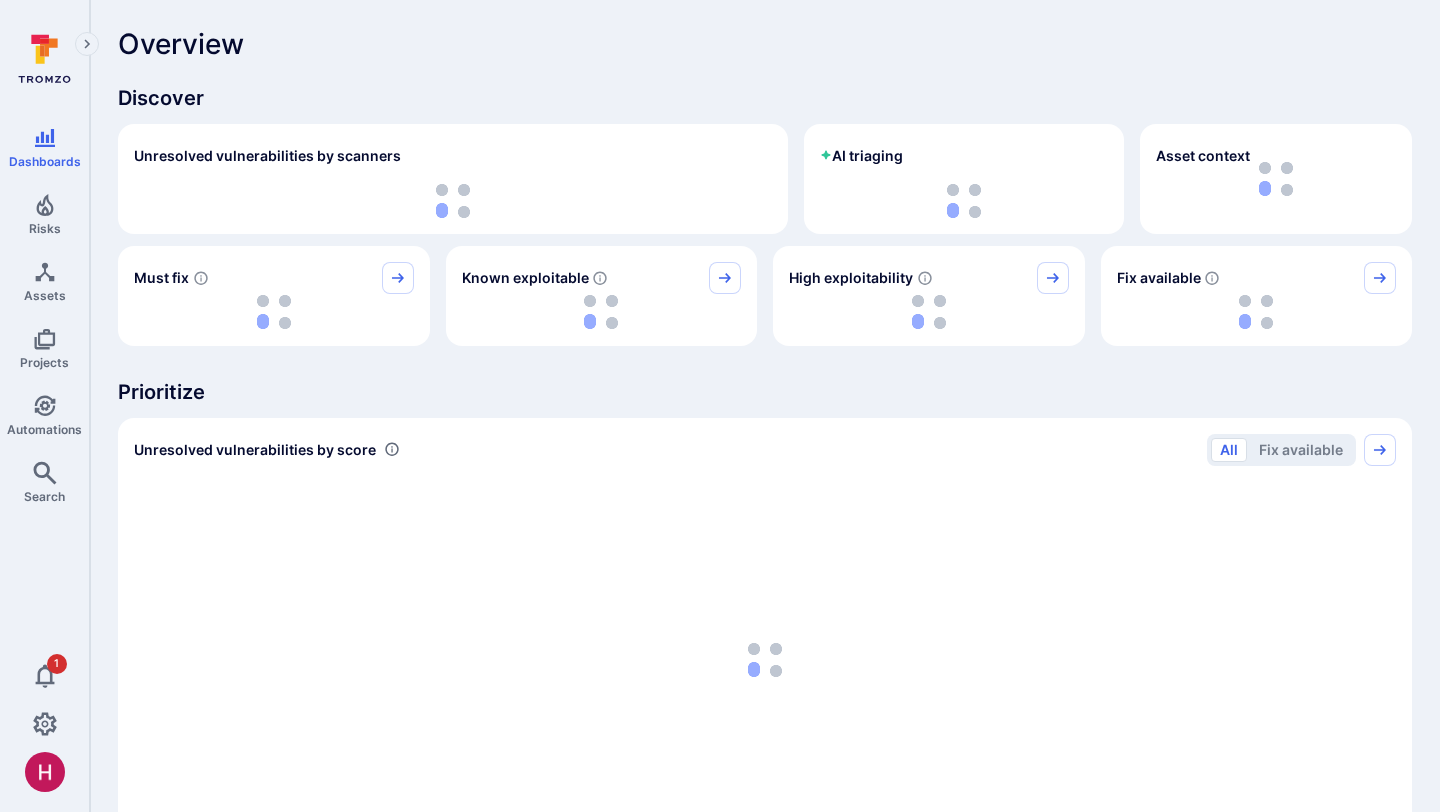 scroll, scrollTop: 0, scrollLeft: 0, axis: both 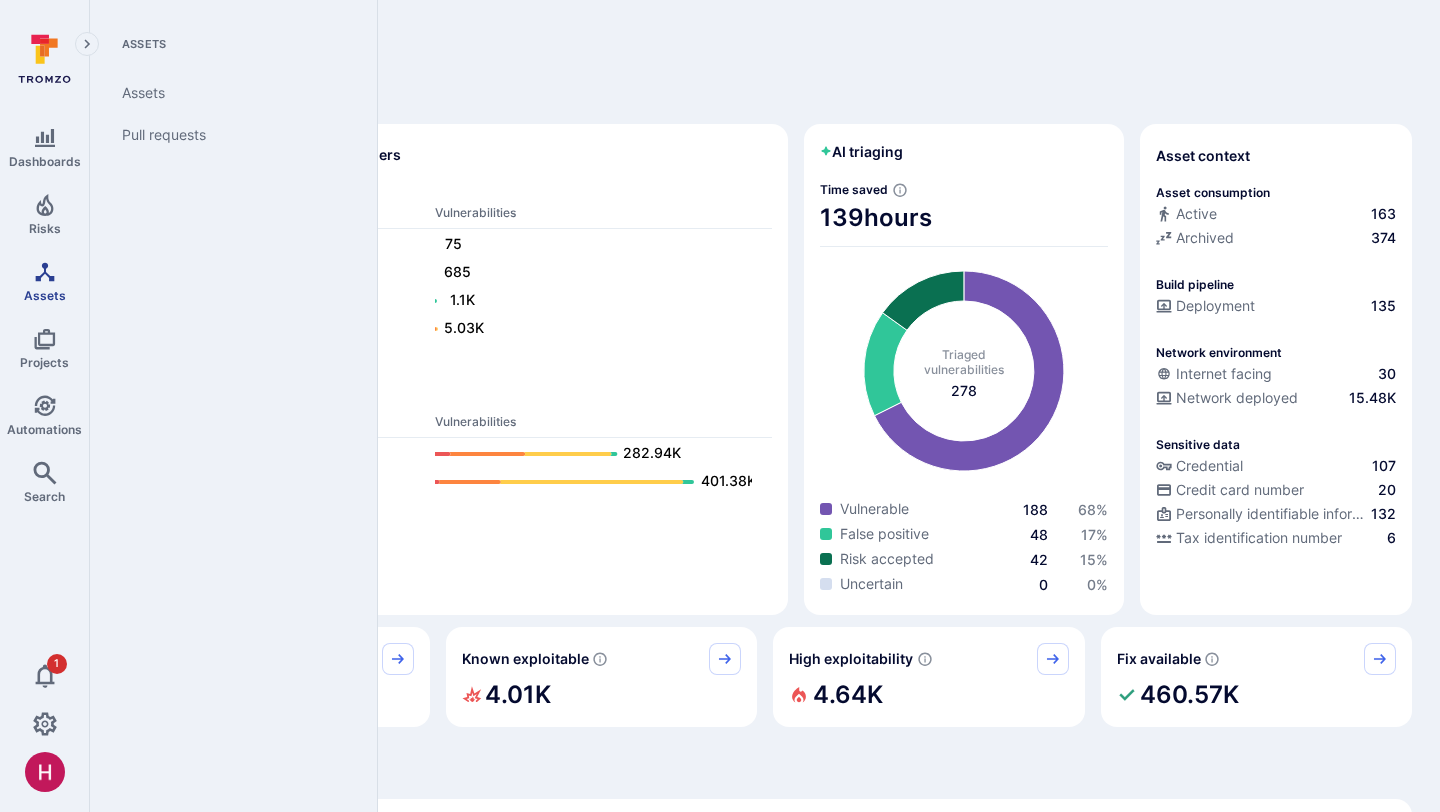 click 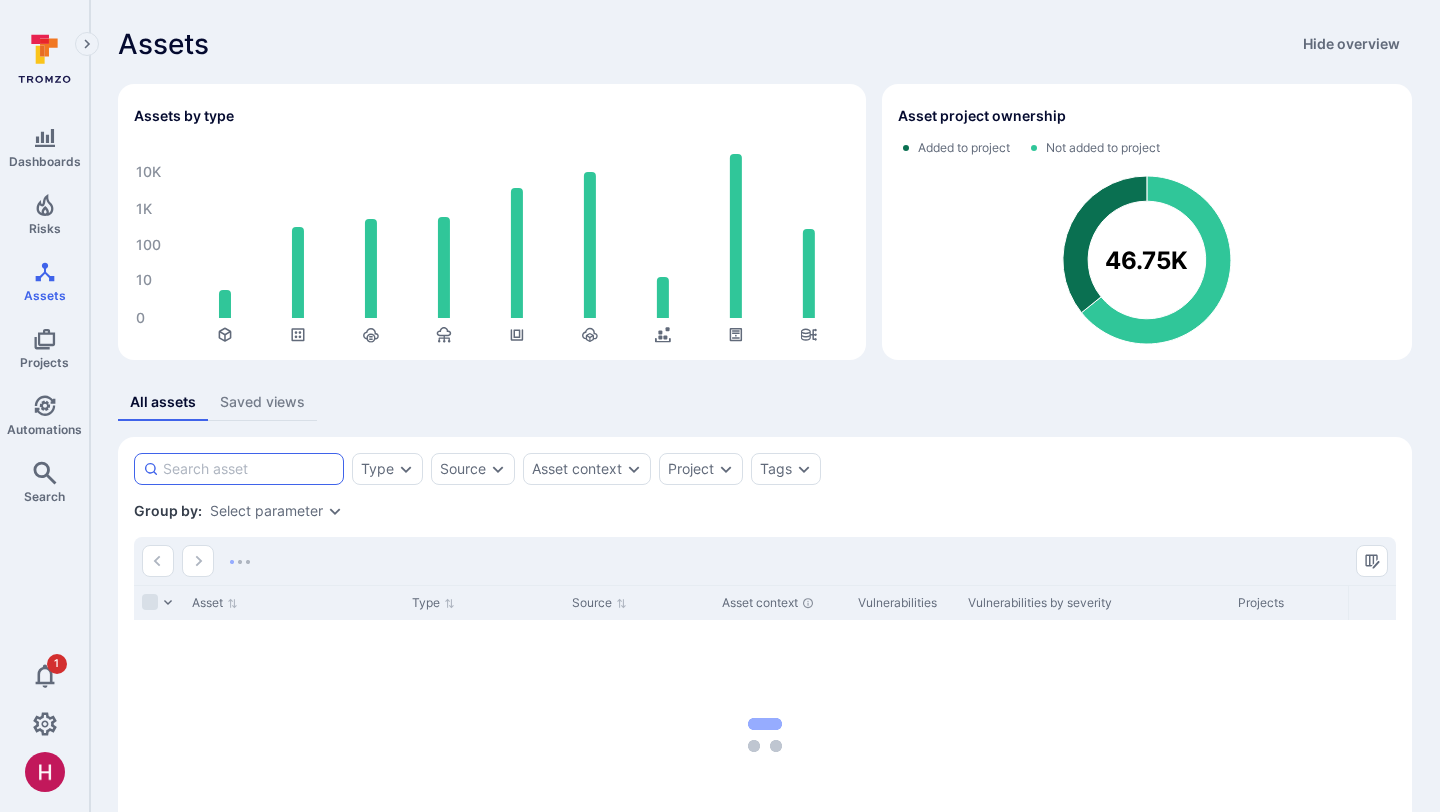 click at bounding box center [249, 469] 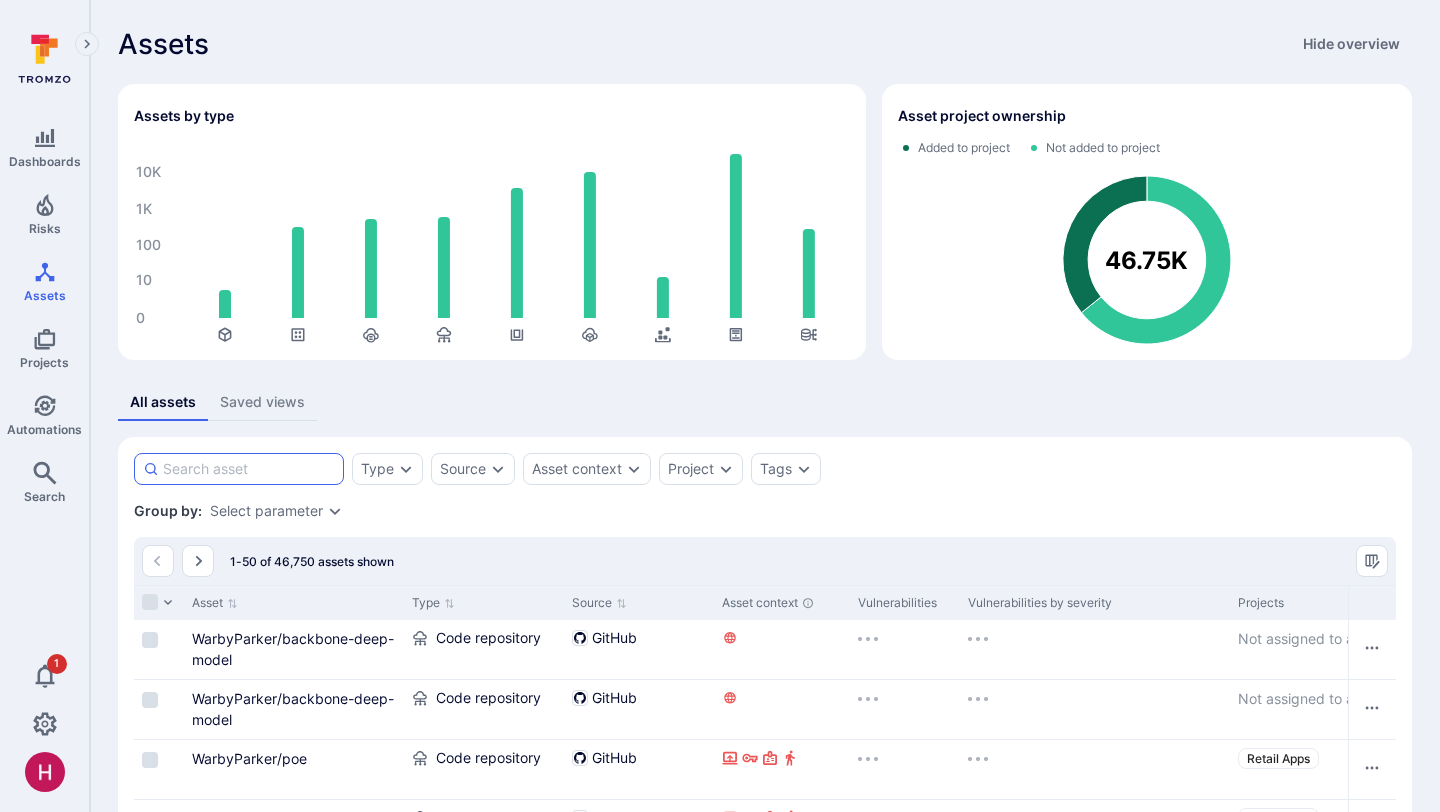 type on "e" 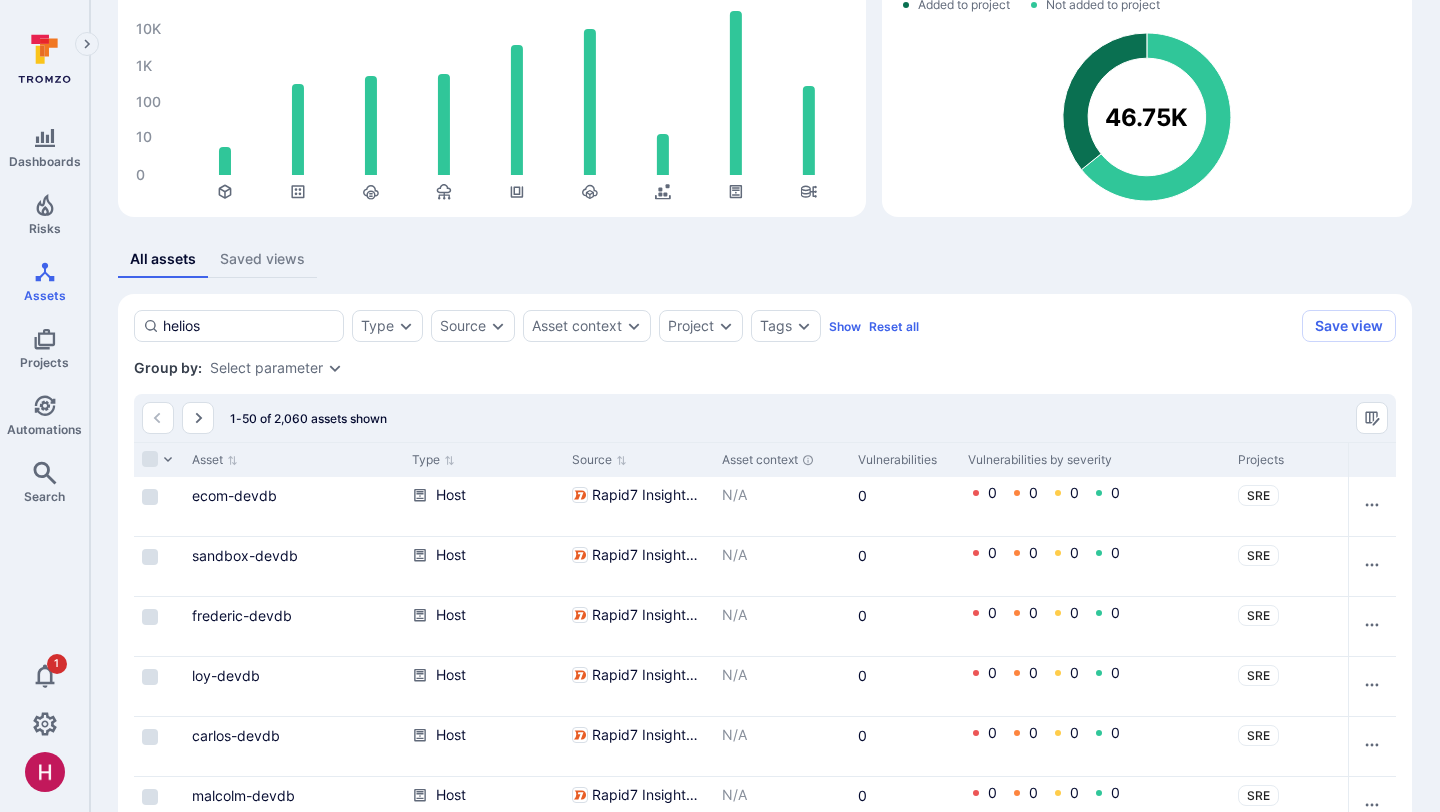 scroll, scrollTop: 183, scrollLeft: 0, axis: vertical 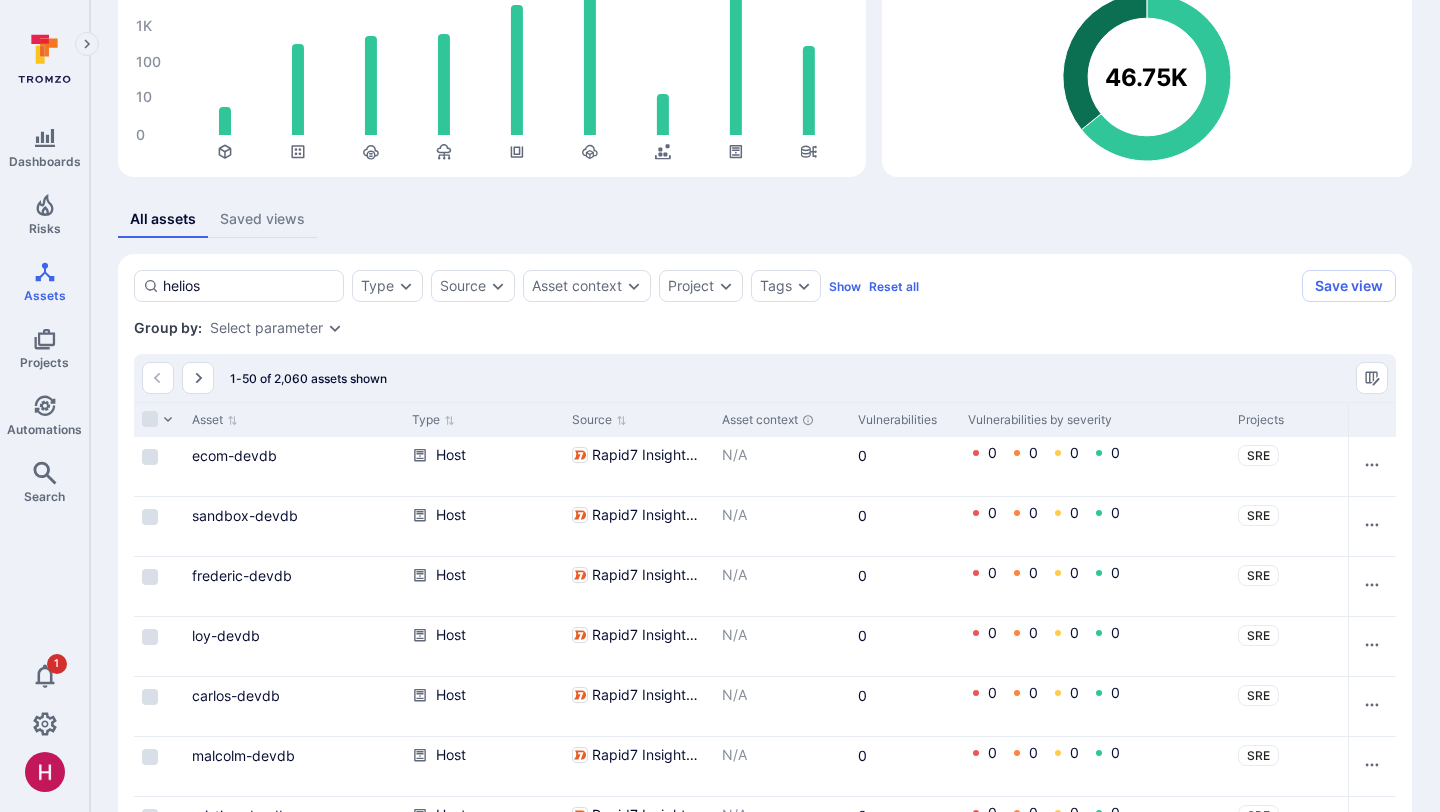 type on "helios" 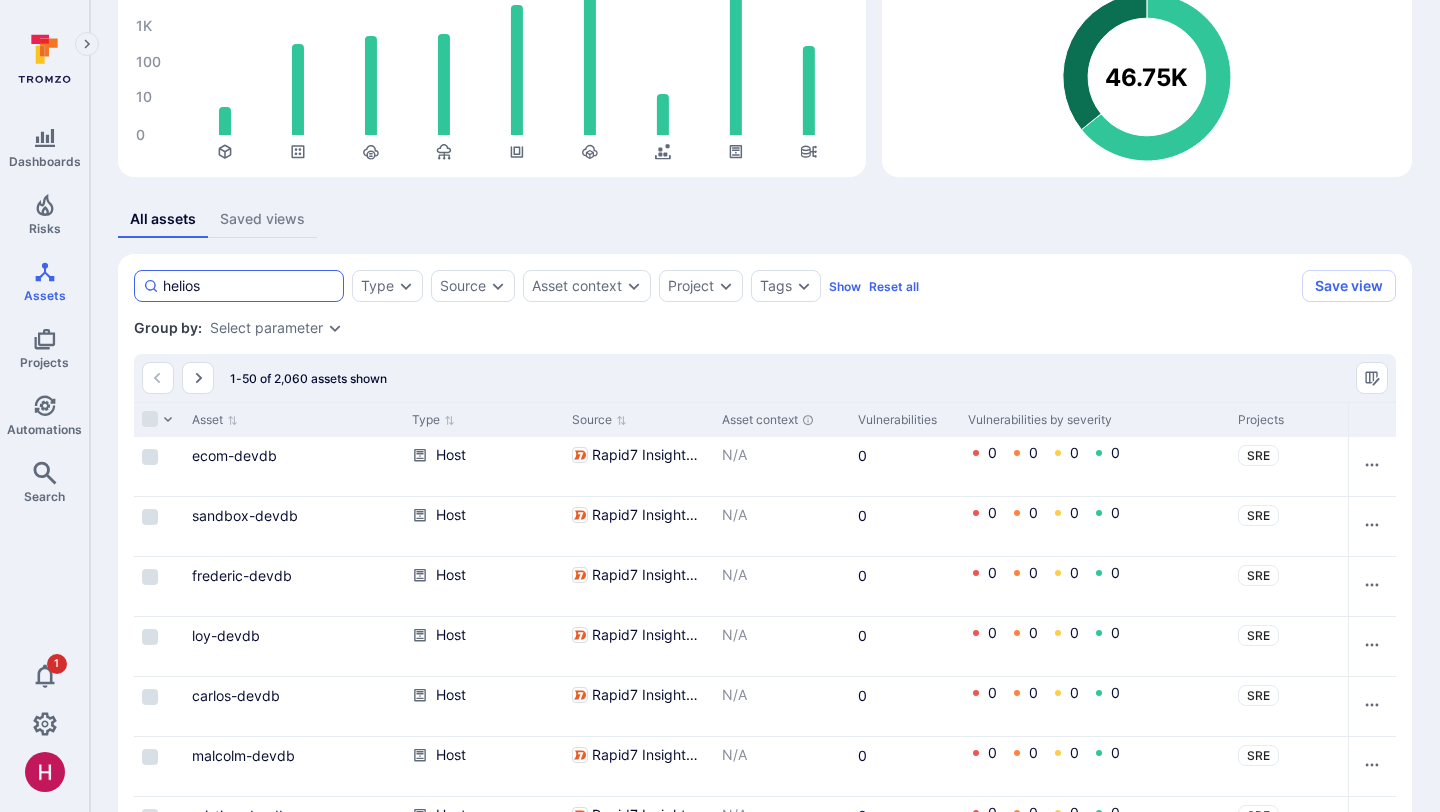 click on "helios" at bounding box center [249, 286] 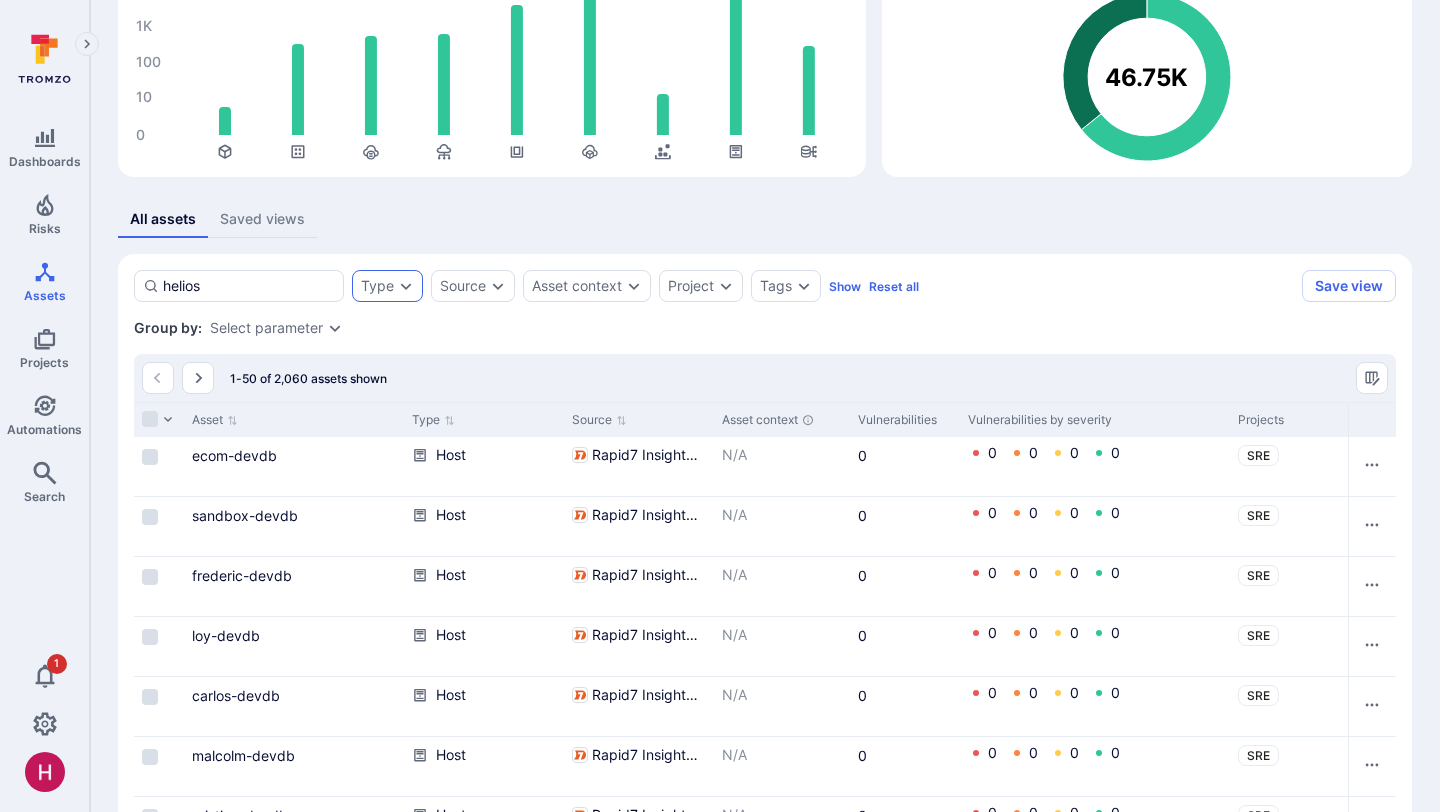 click on "Type" at bounding box center (387, 286) 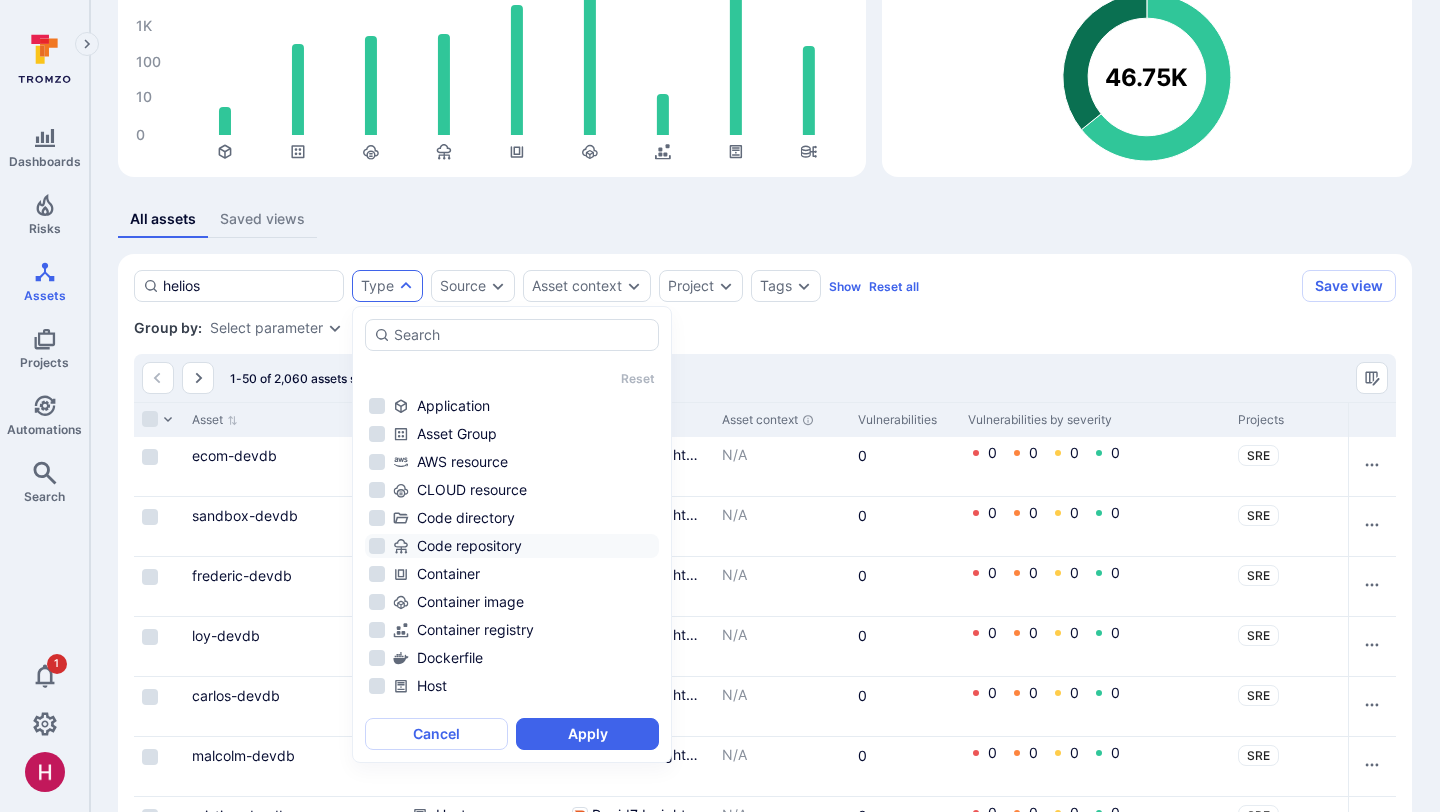 click on "Code repository" at bounding box center [524, 546] 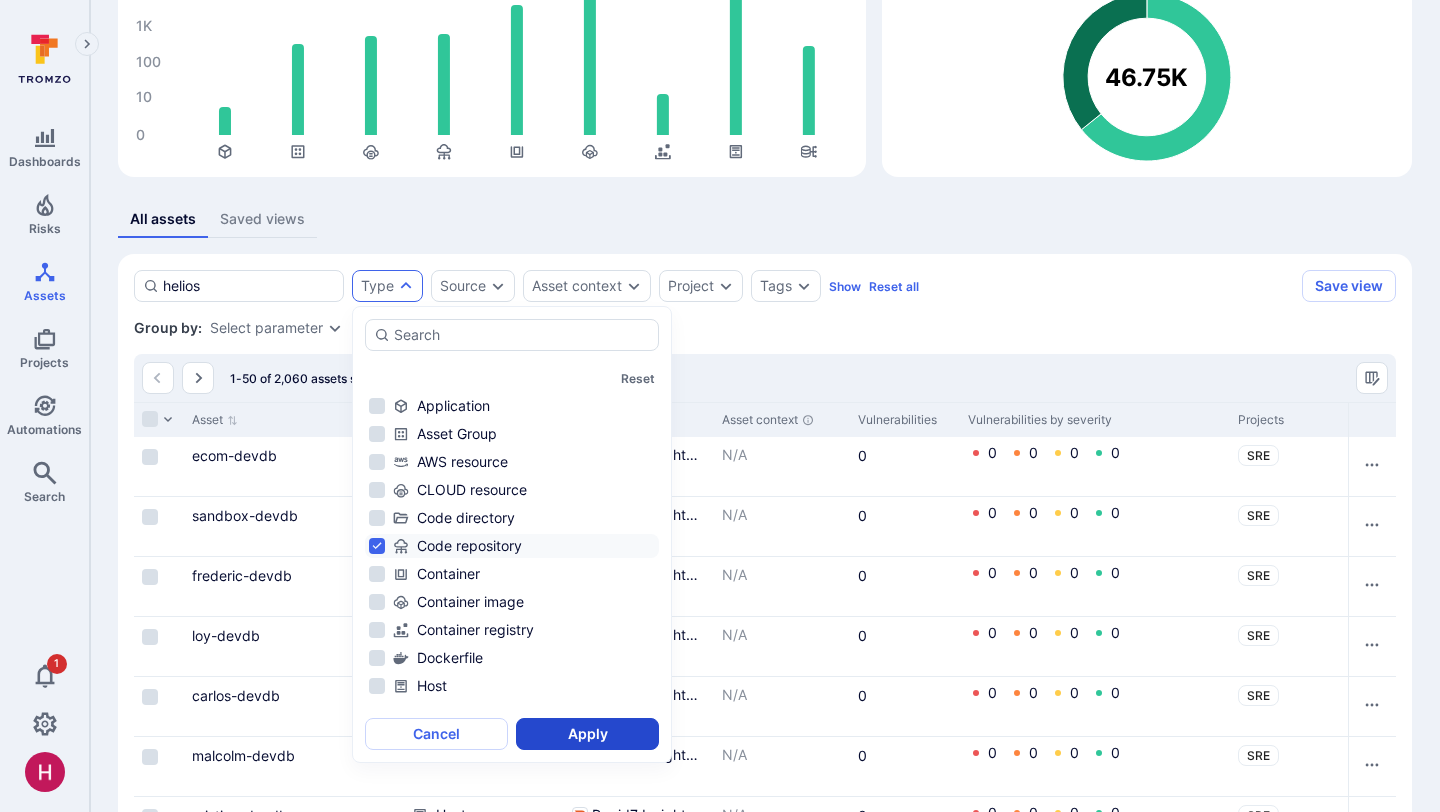 click on "Apply" at bounding box center [587, 734] 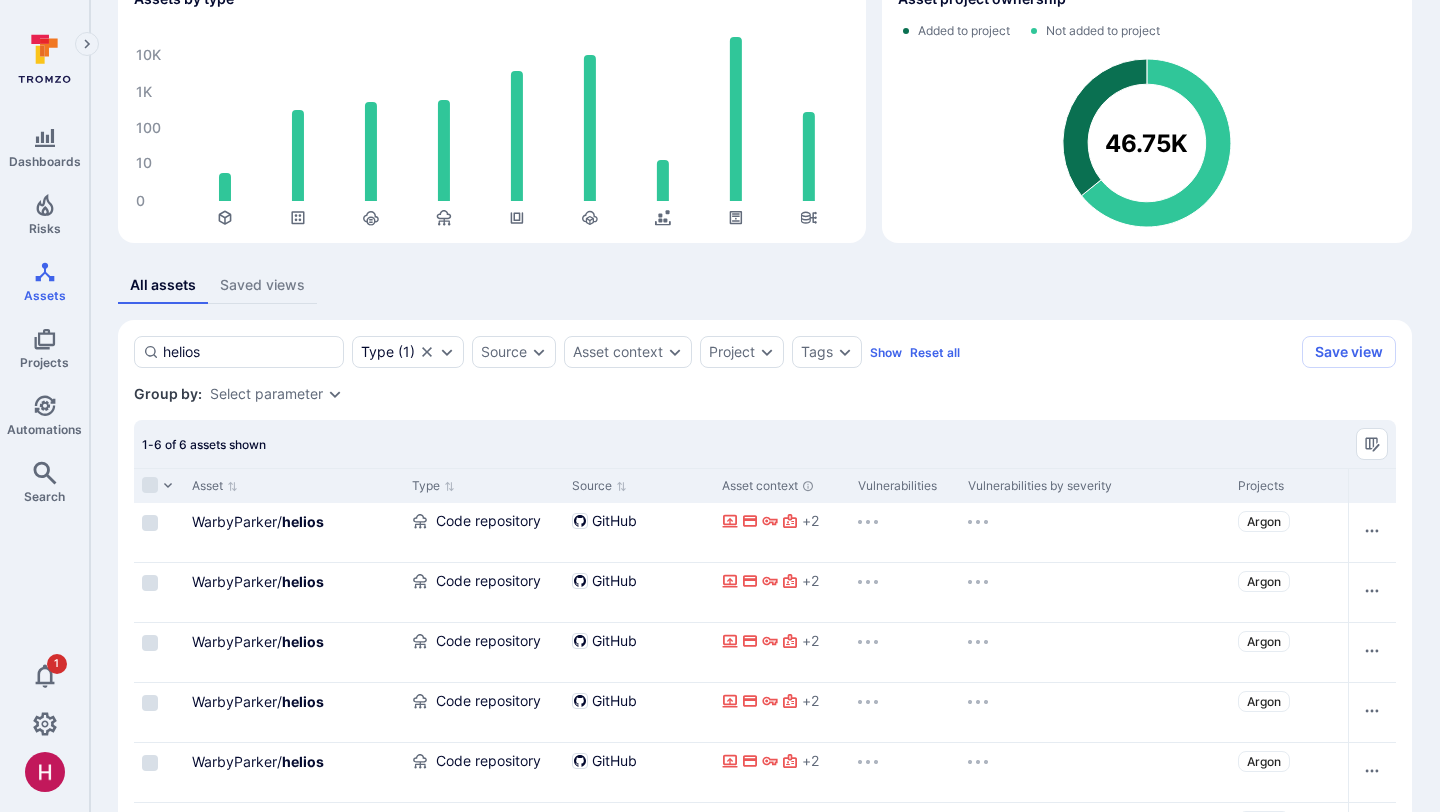 scroll, scrollTop: 157, scrollLeft: 0, axis: vertical 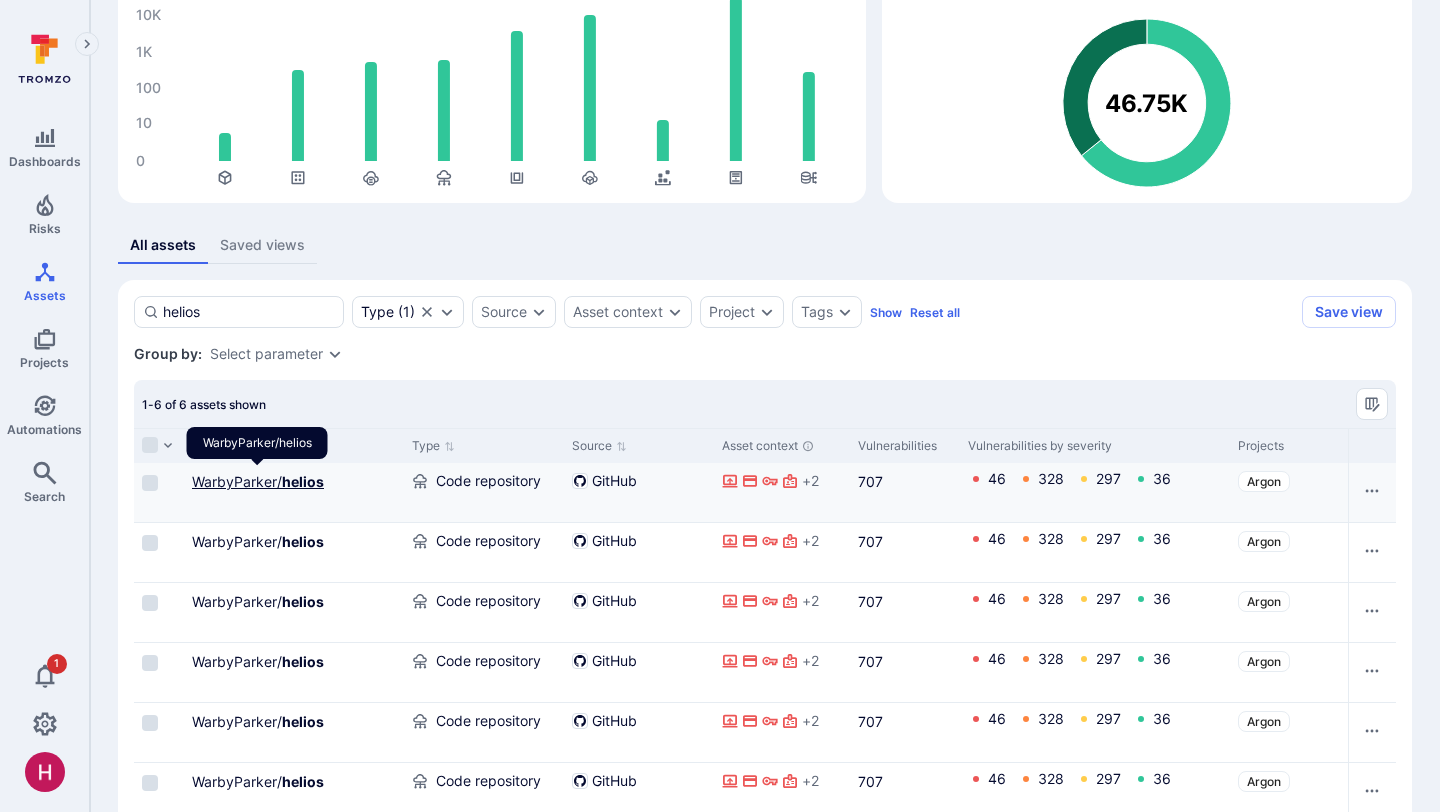 click on "helios" at bounding box center [303, 481] 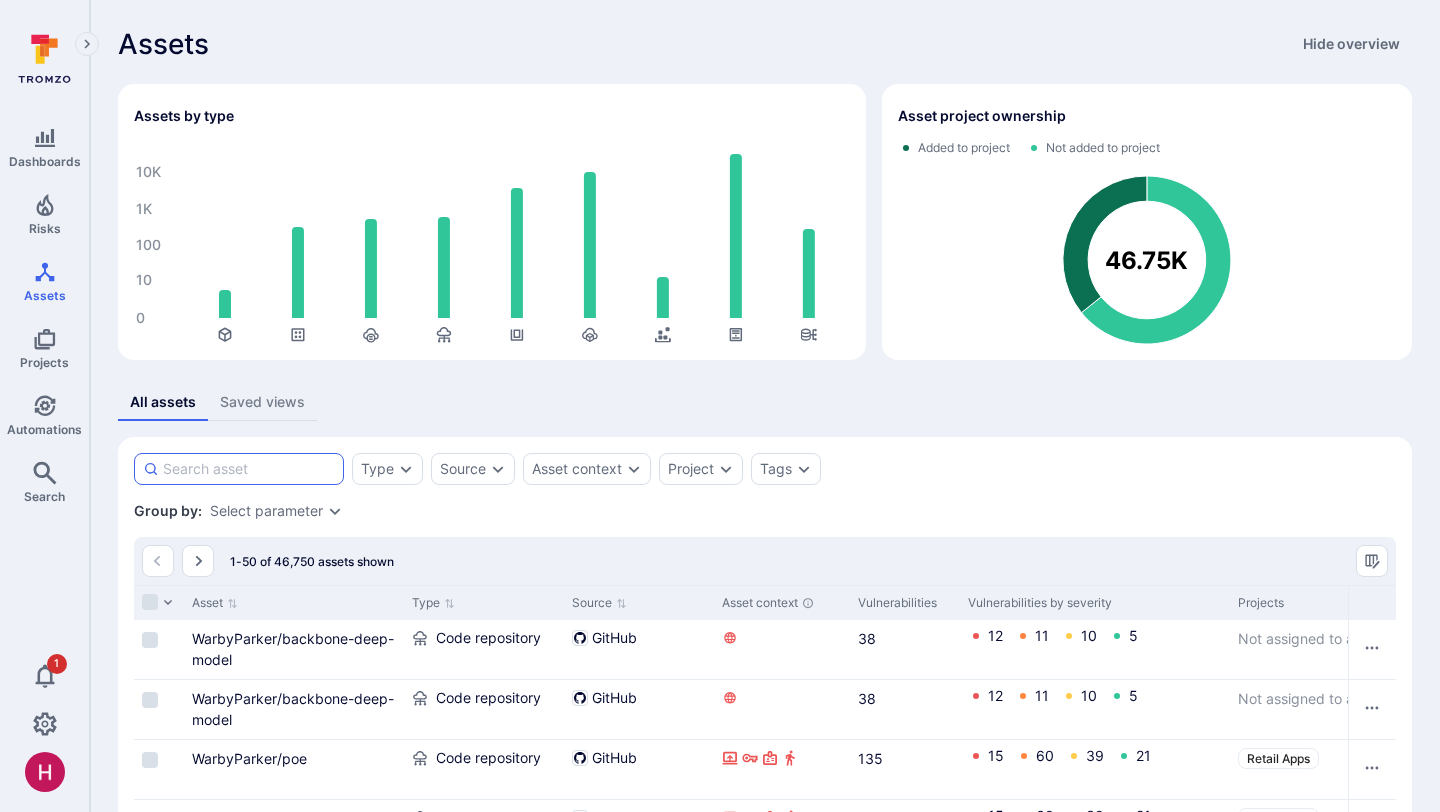 click at bounding box center (249, 469) 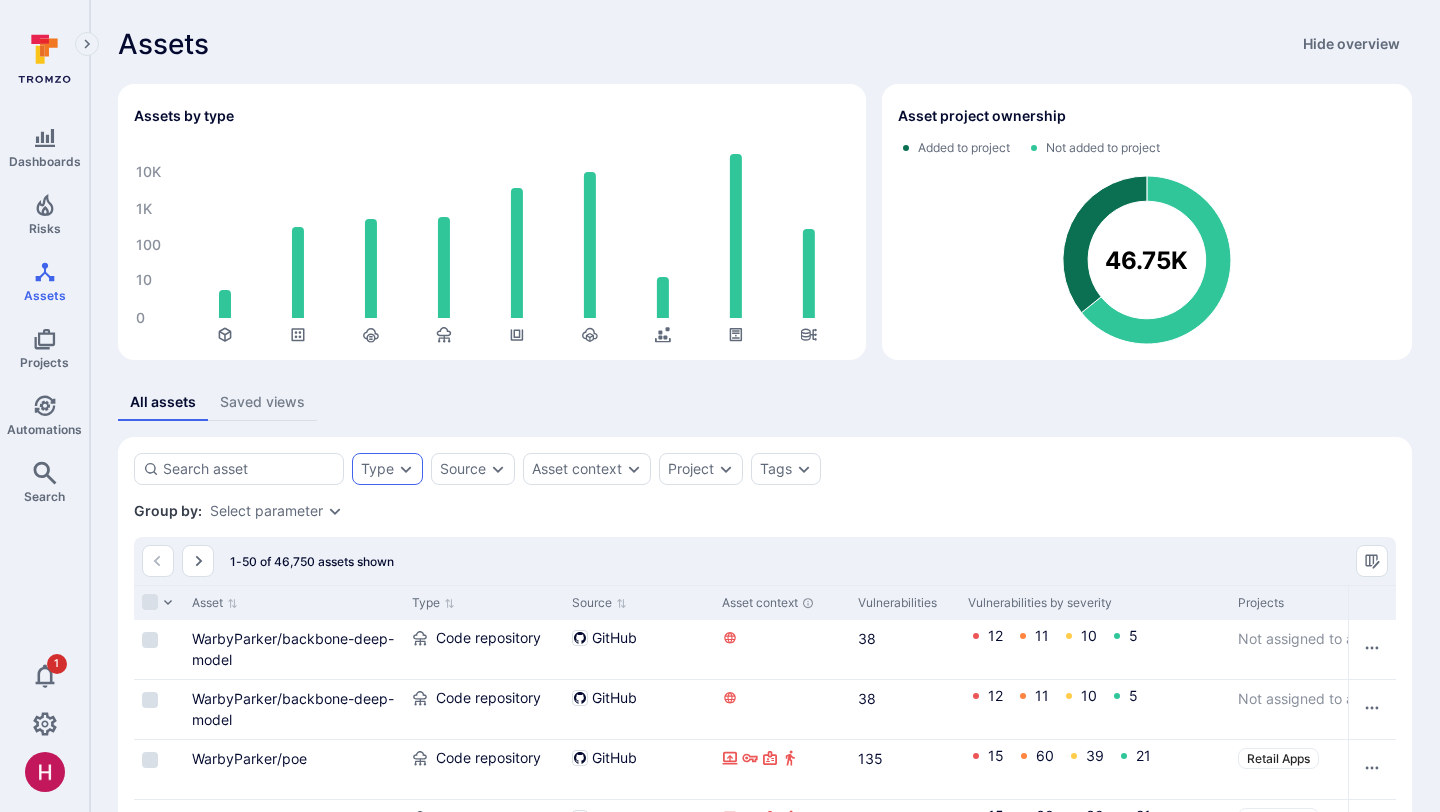 click on "Type" at bounding box center [377, 469] 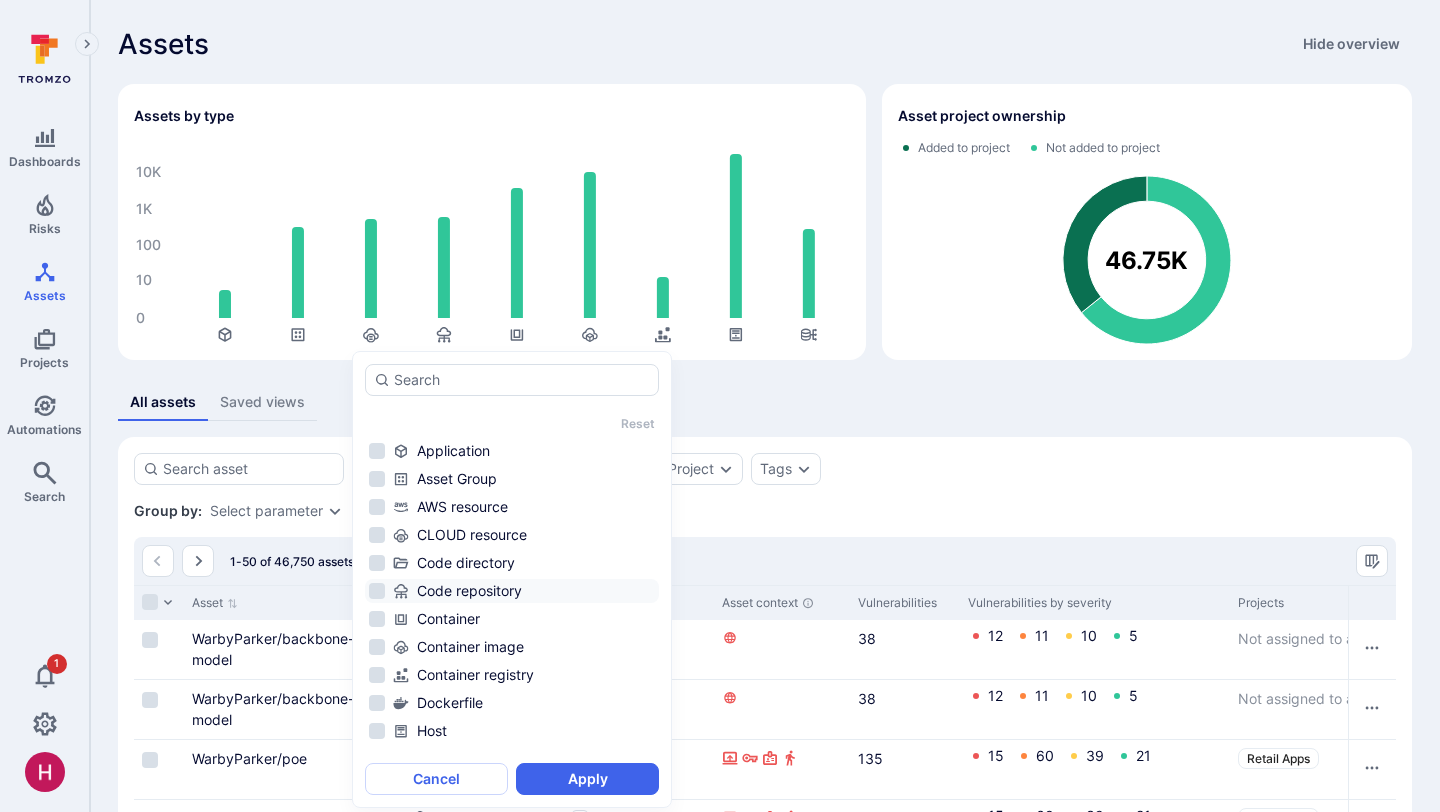 click on "Code repository" at bounding box center (512, 591) 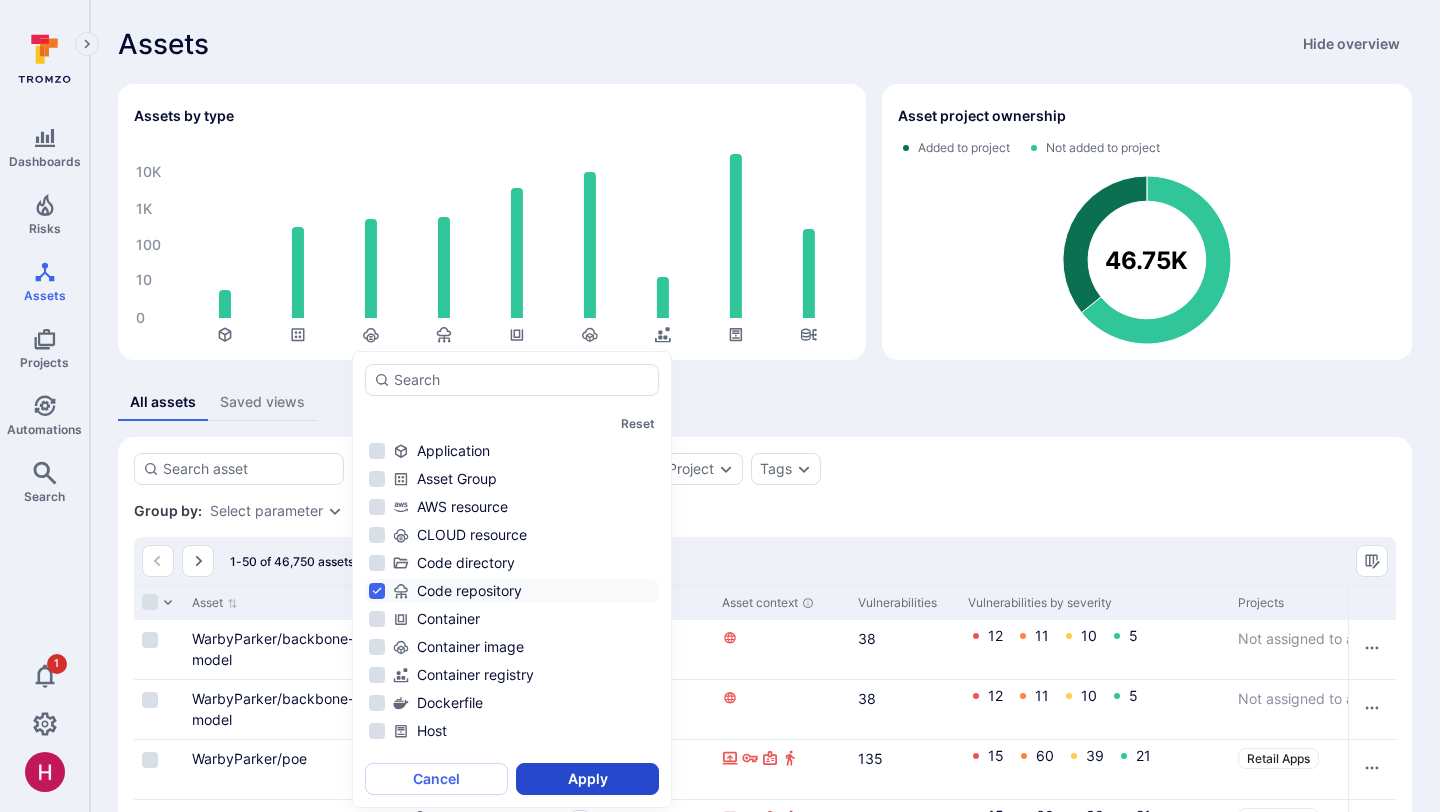 click on "Apply" at bounding box center (587, 779) 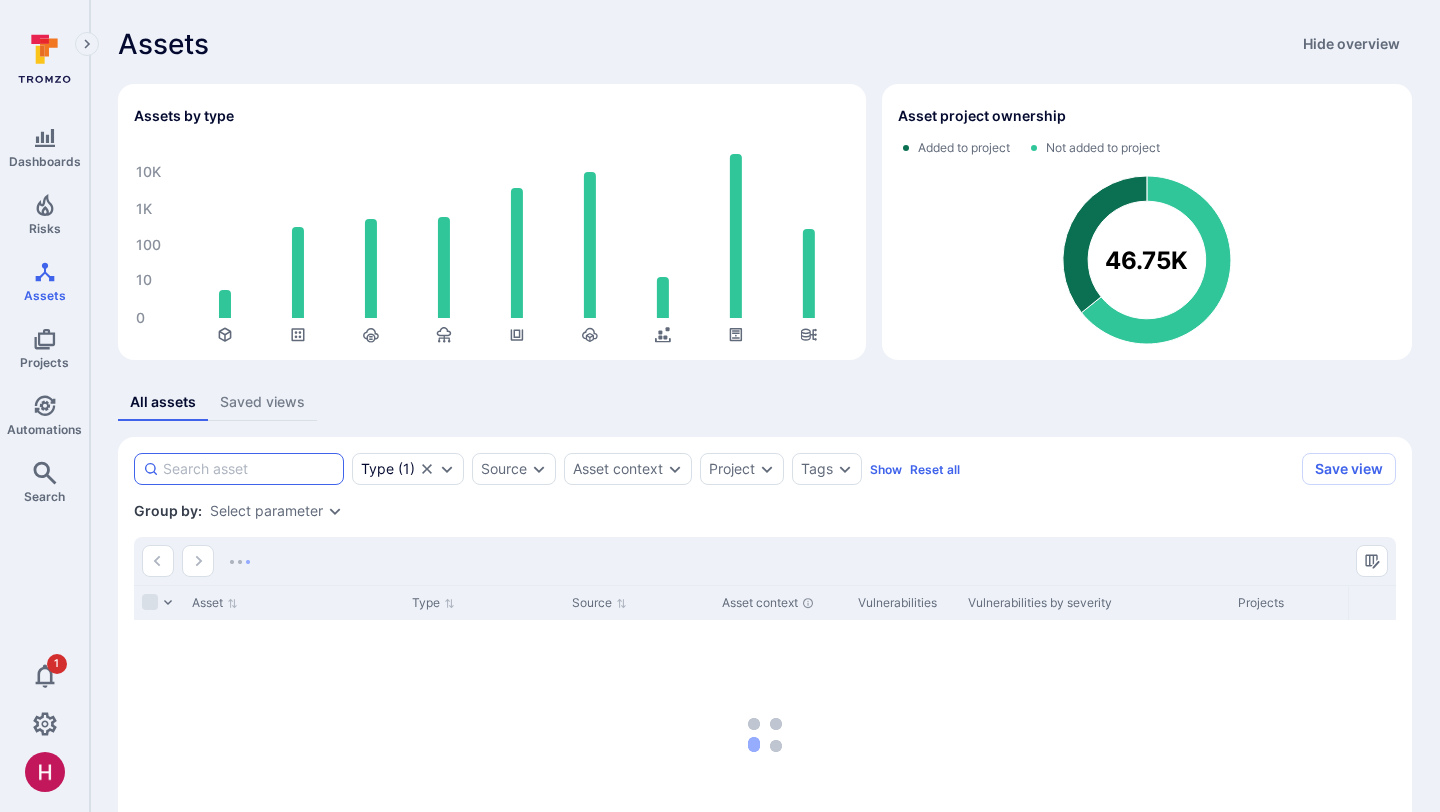 click at bounding box center [249, 469] 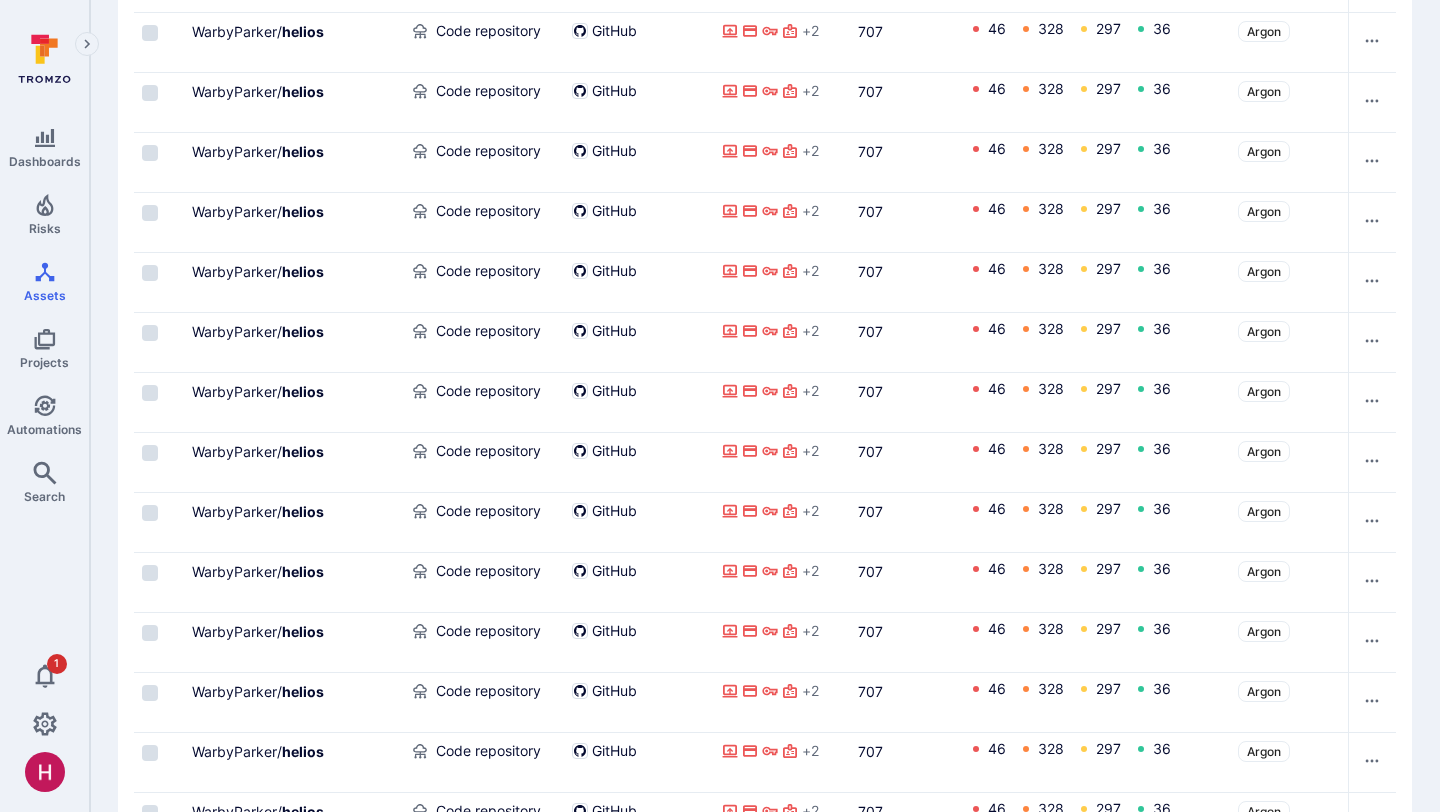 scroll, scrollTop: 135, scrollLeft: 0, axis: vertical 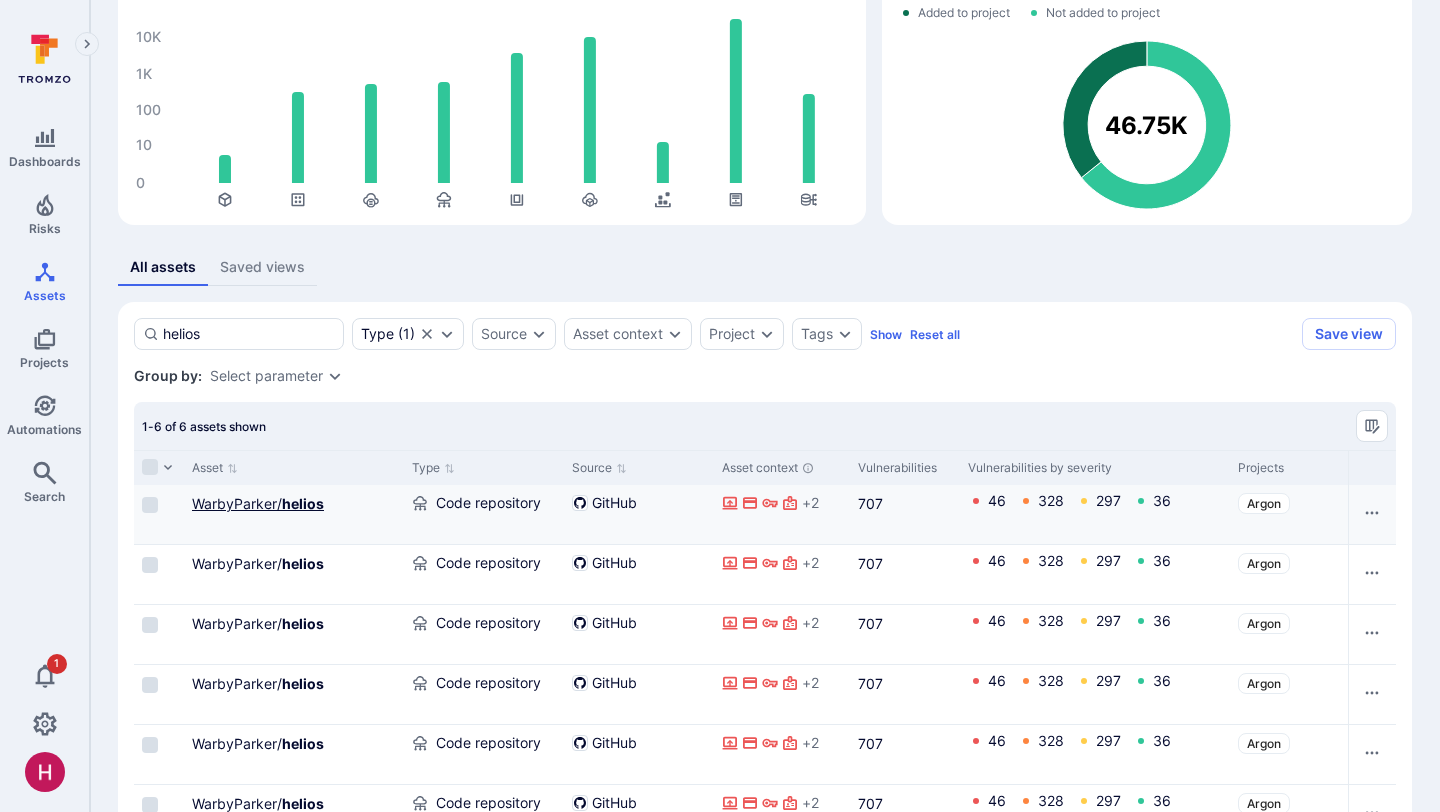 type on "helios" 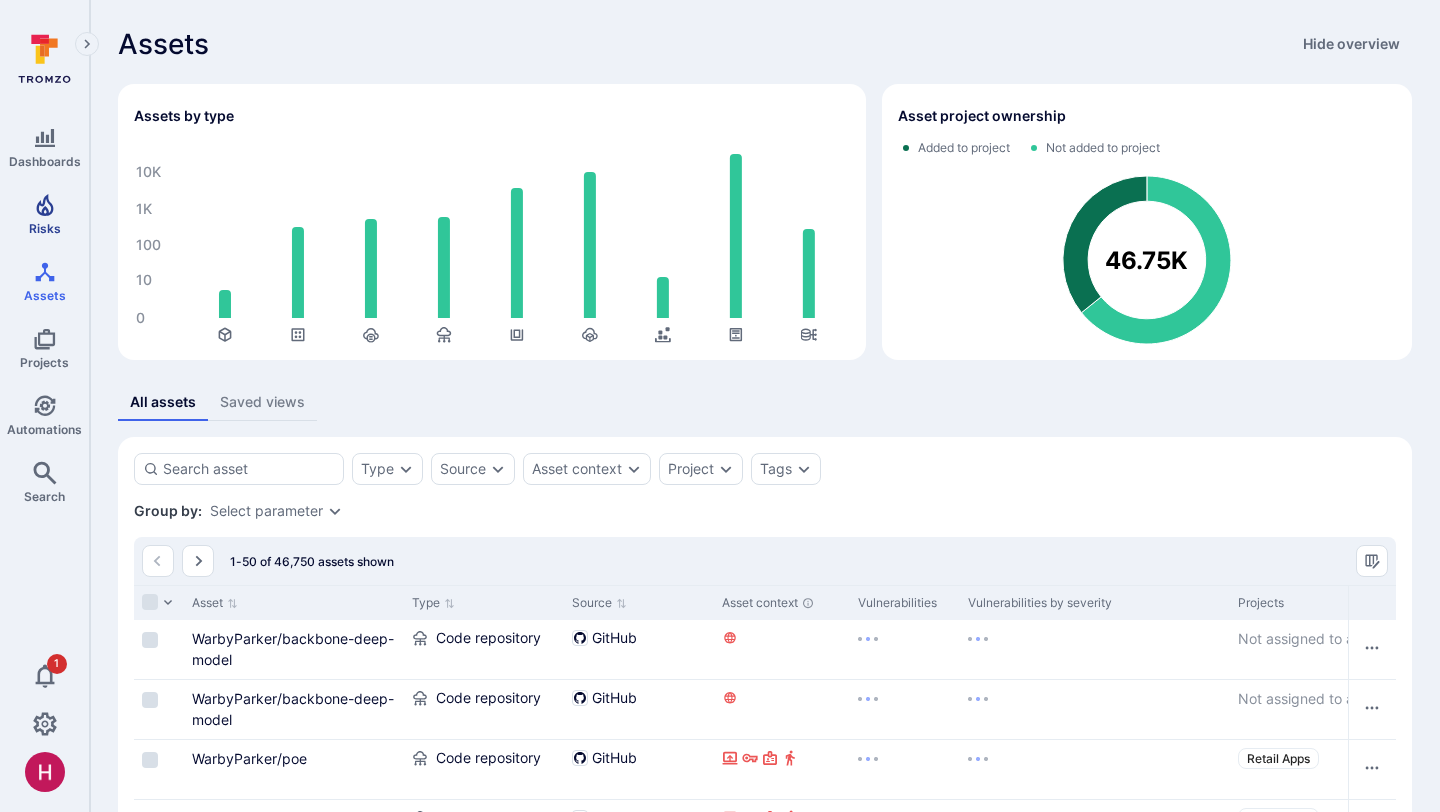 click on "Risks" at bounding box center [45, 228] 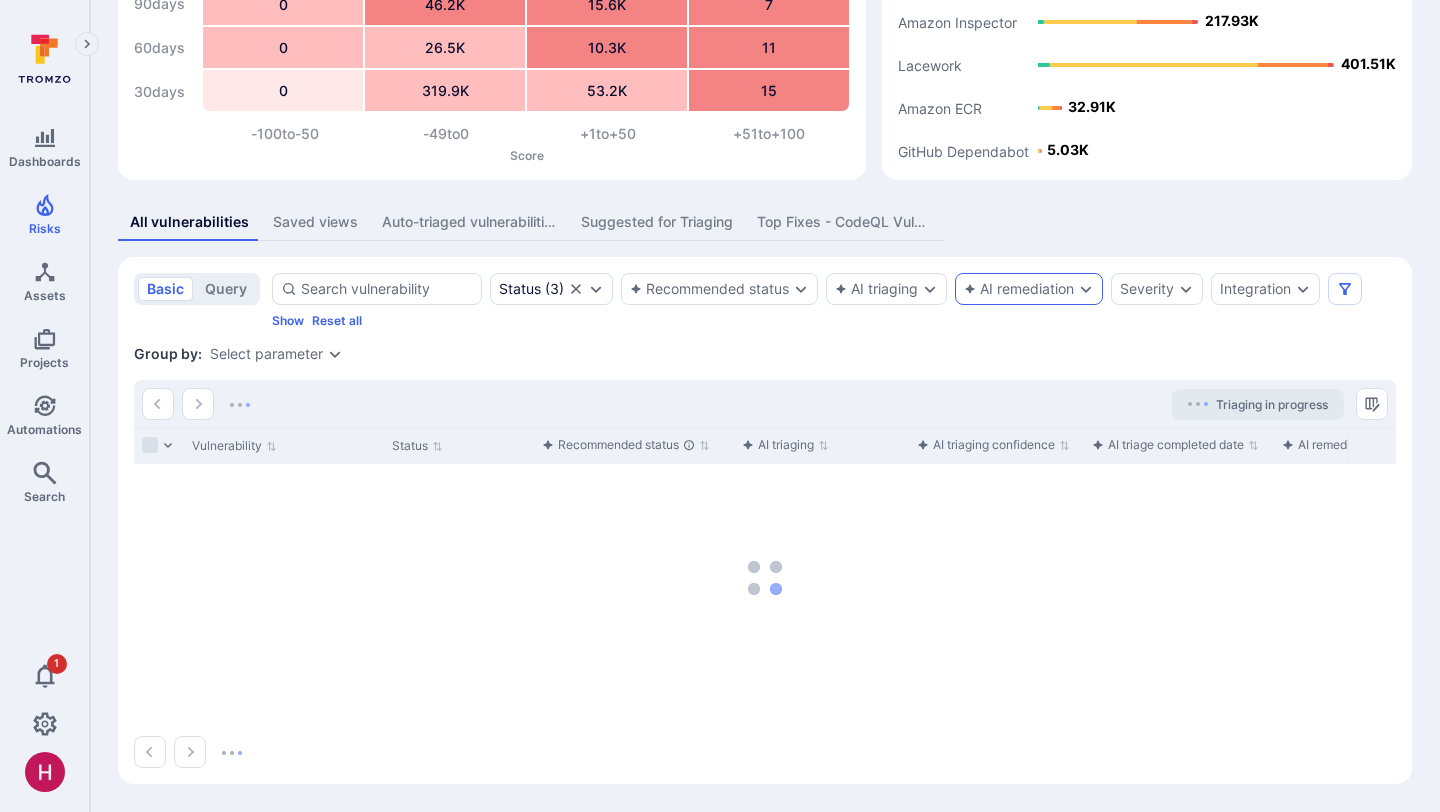 scroll, scrollTop: 203, scrollLeft: 0, axis: vertical 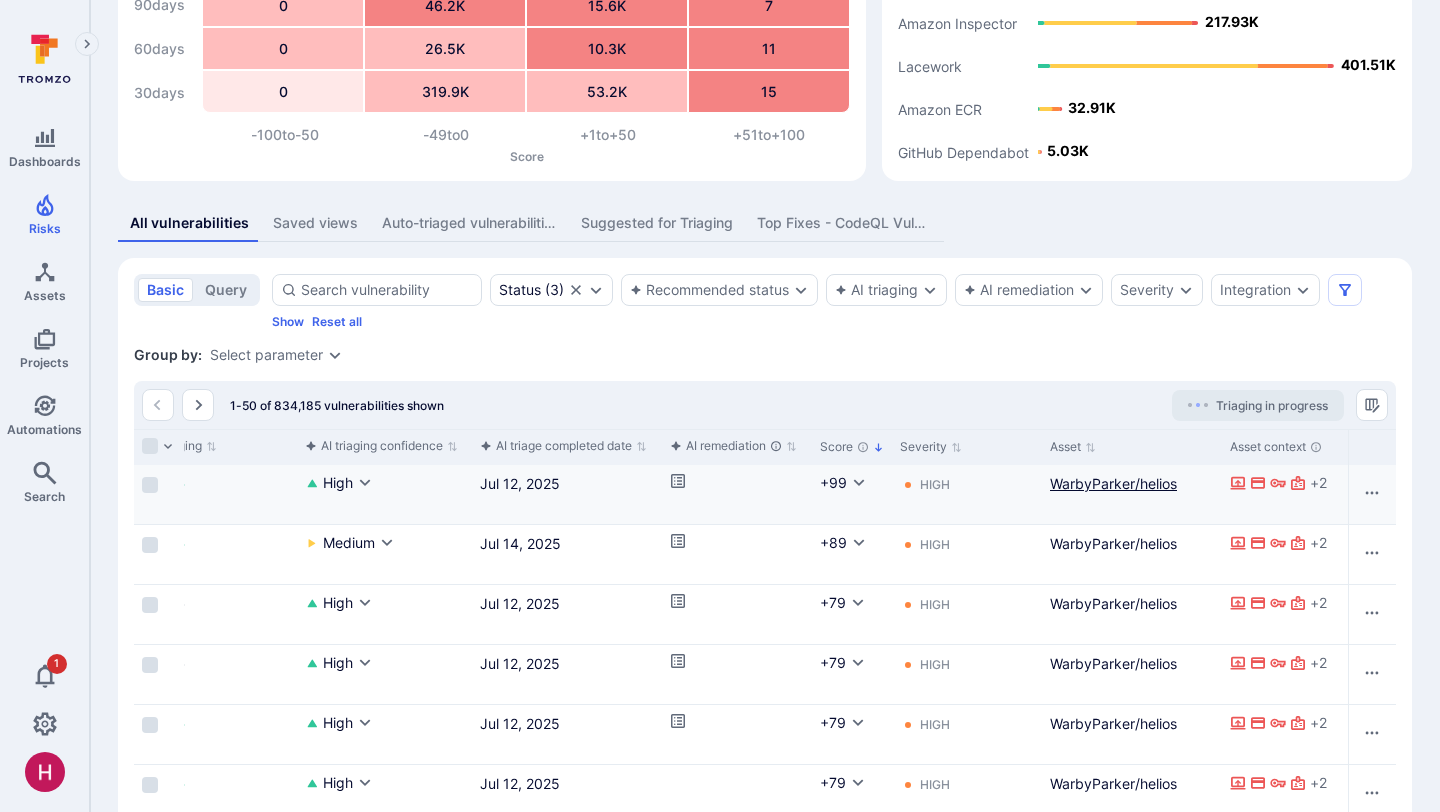 click on "WarbyParker/helios" at bounding box center [1113, 483] 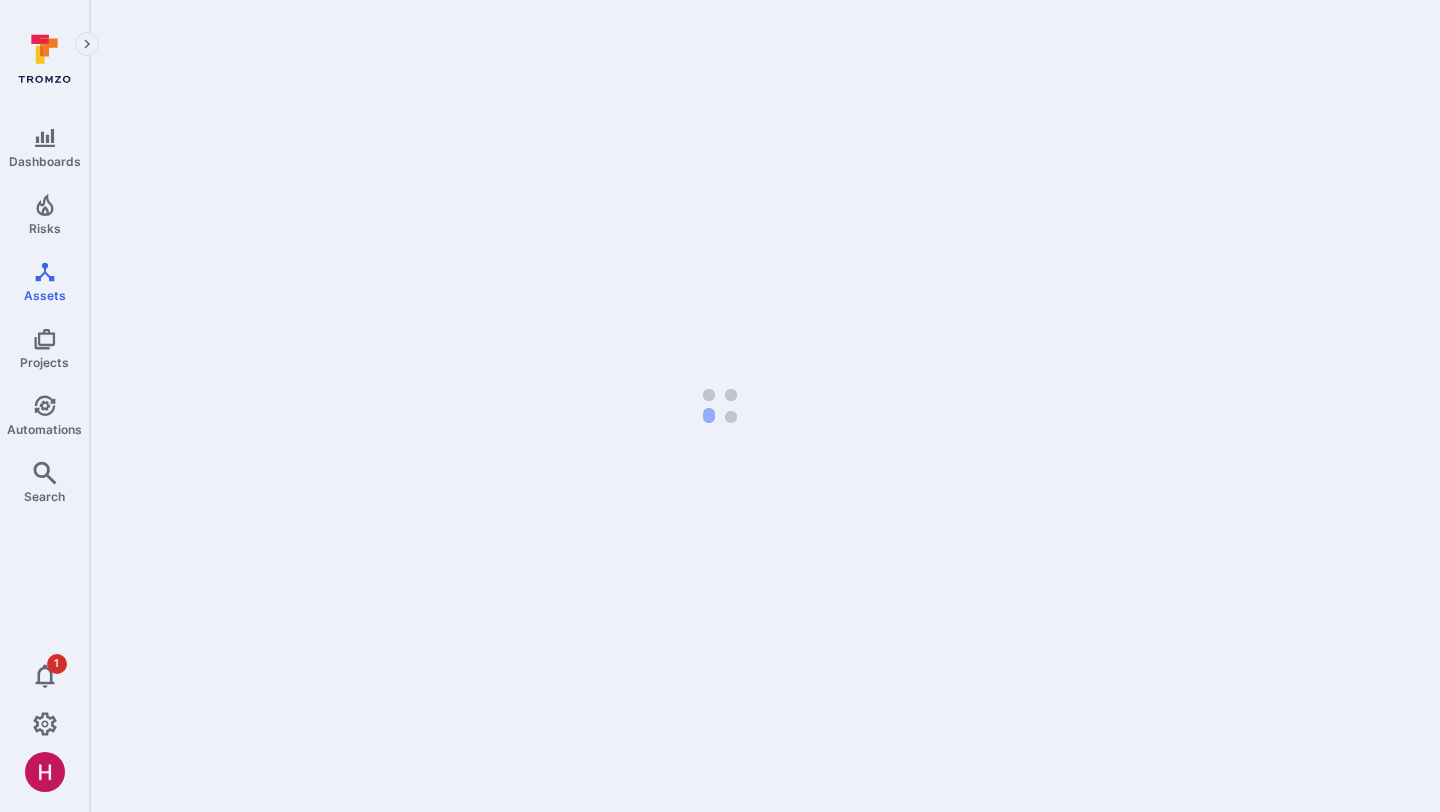 scroll, scrollTop: 0, scrollLeft: 0, axis: both 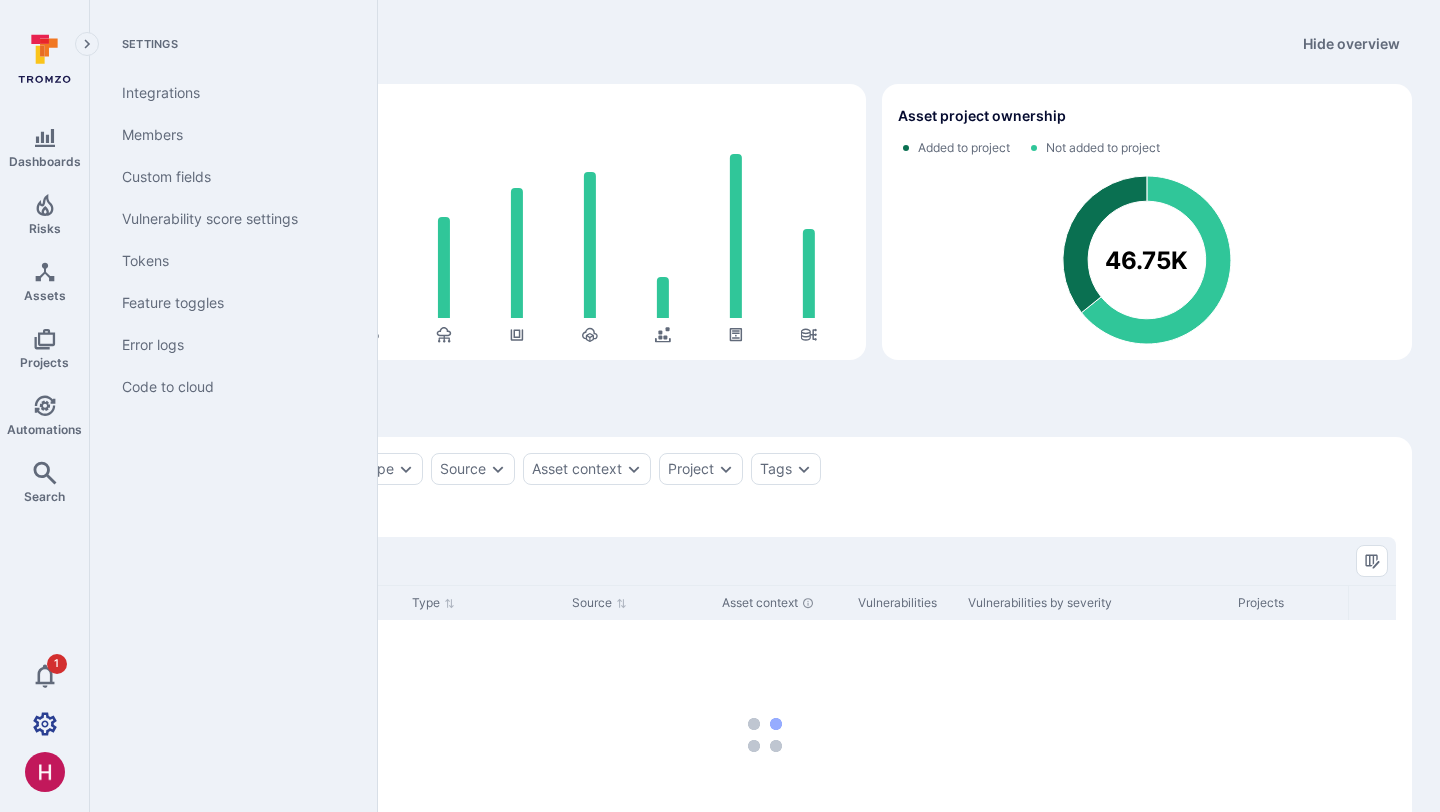 click 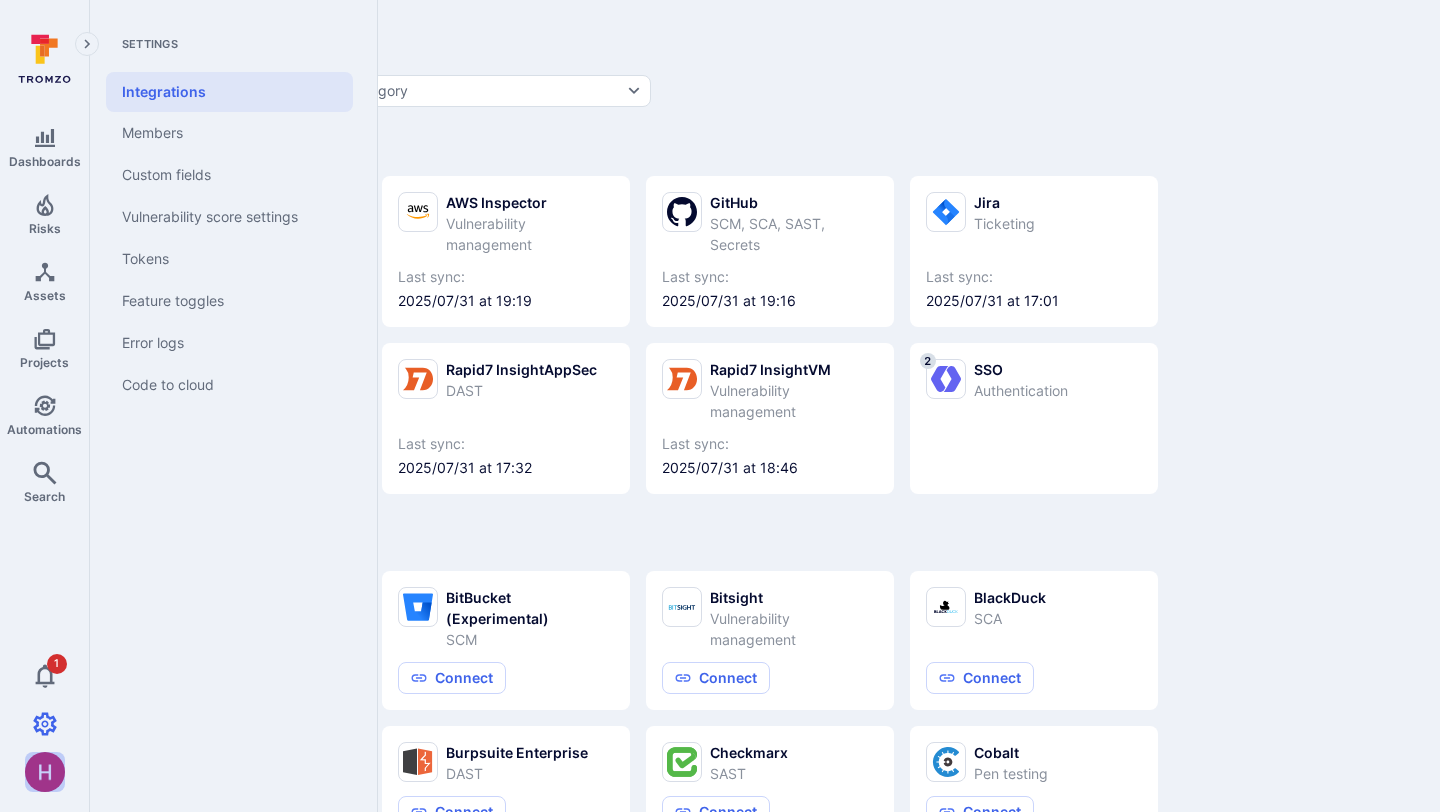 click at bounding box center [45, 772] 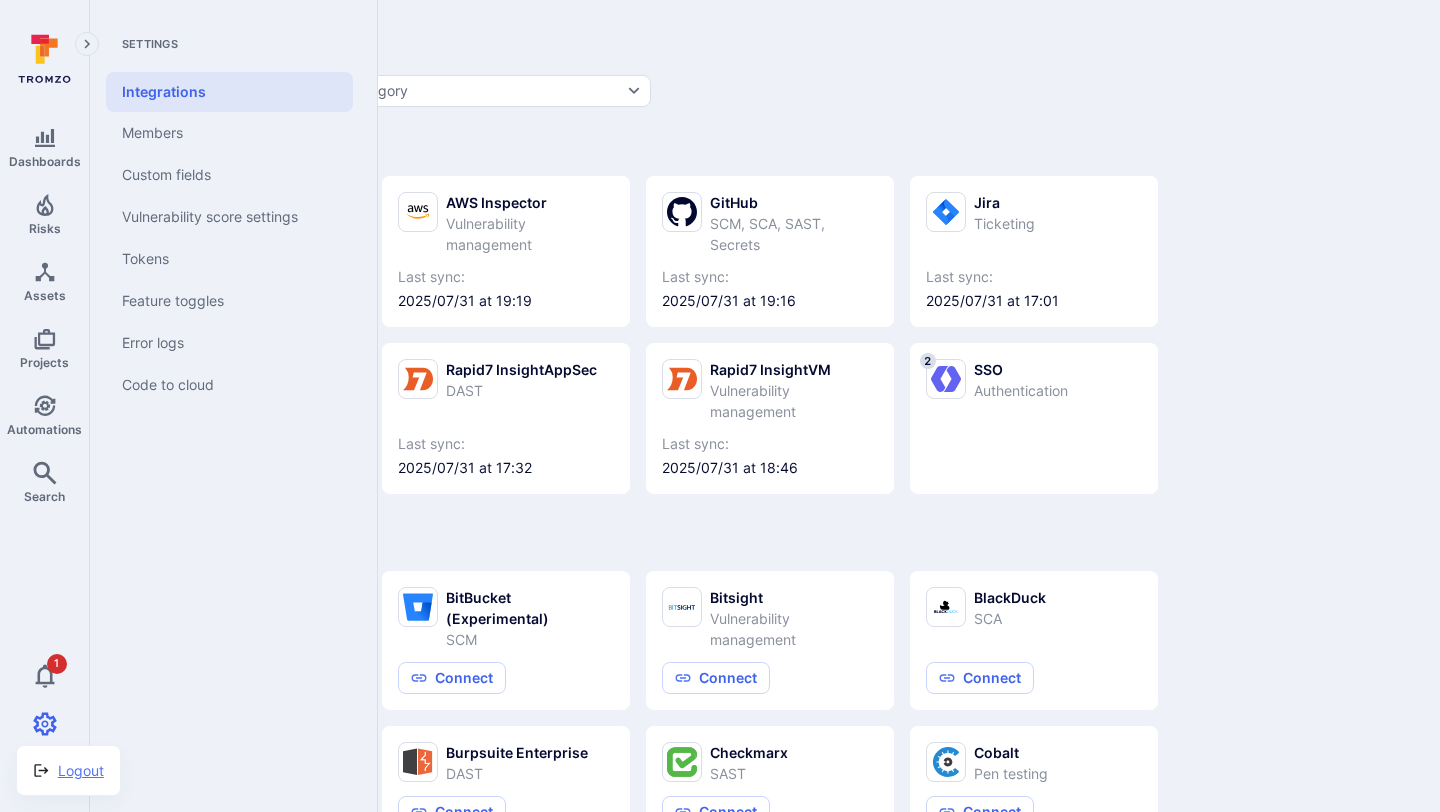 click on "Logout" at bounding box center (81, 770) 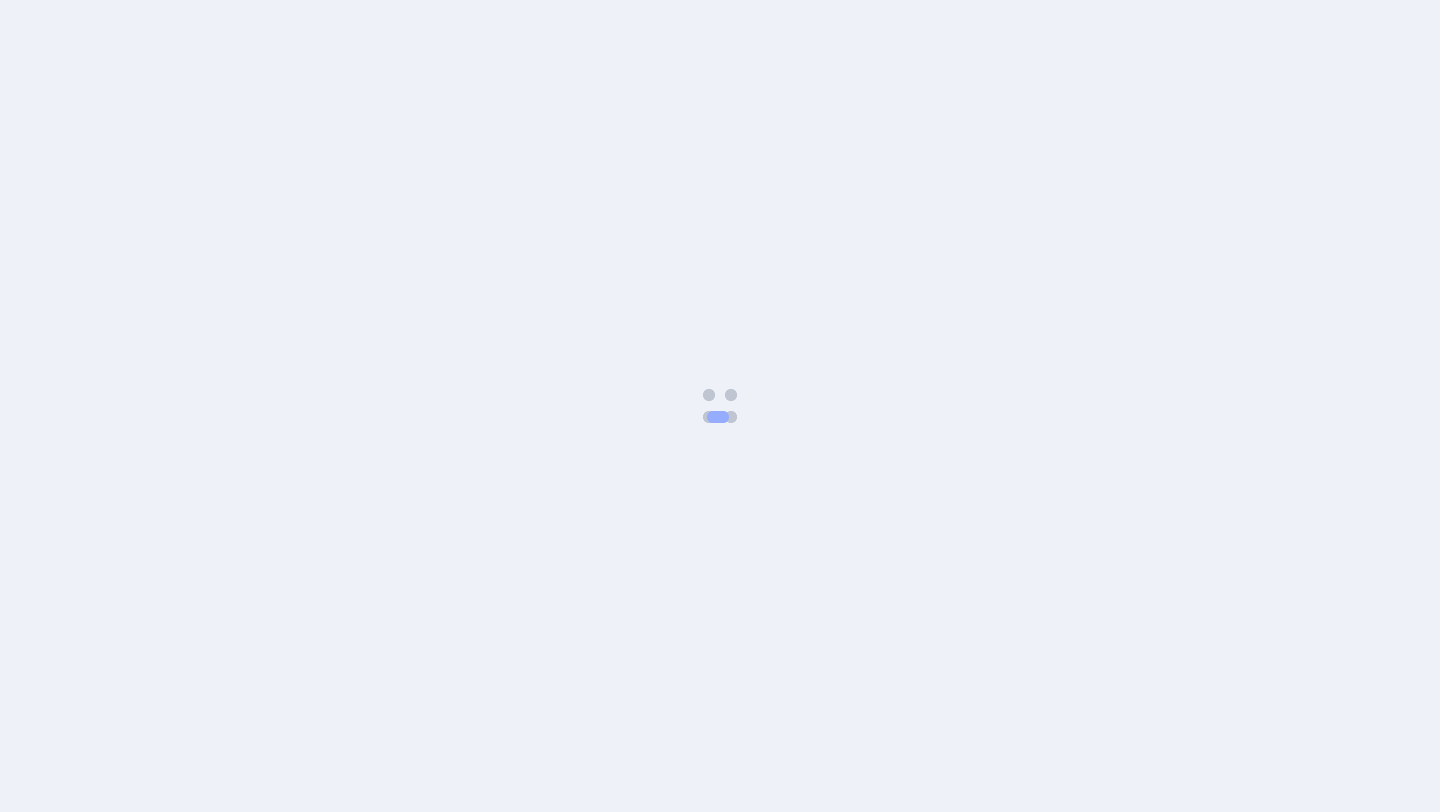 scroll, scrollTop: 0, scrollLeft: 0, axis: both 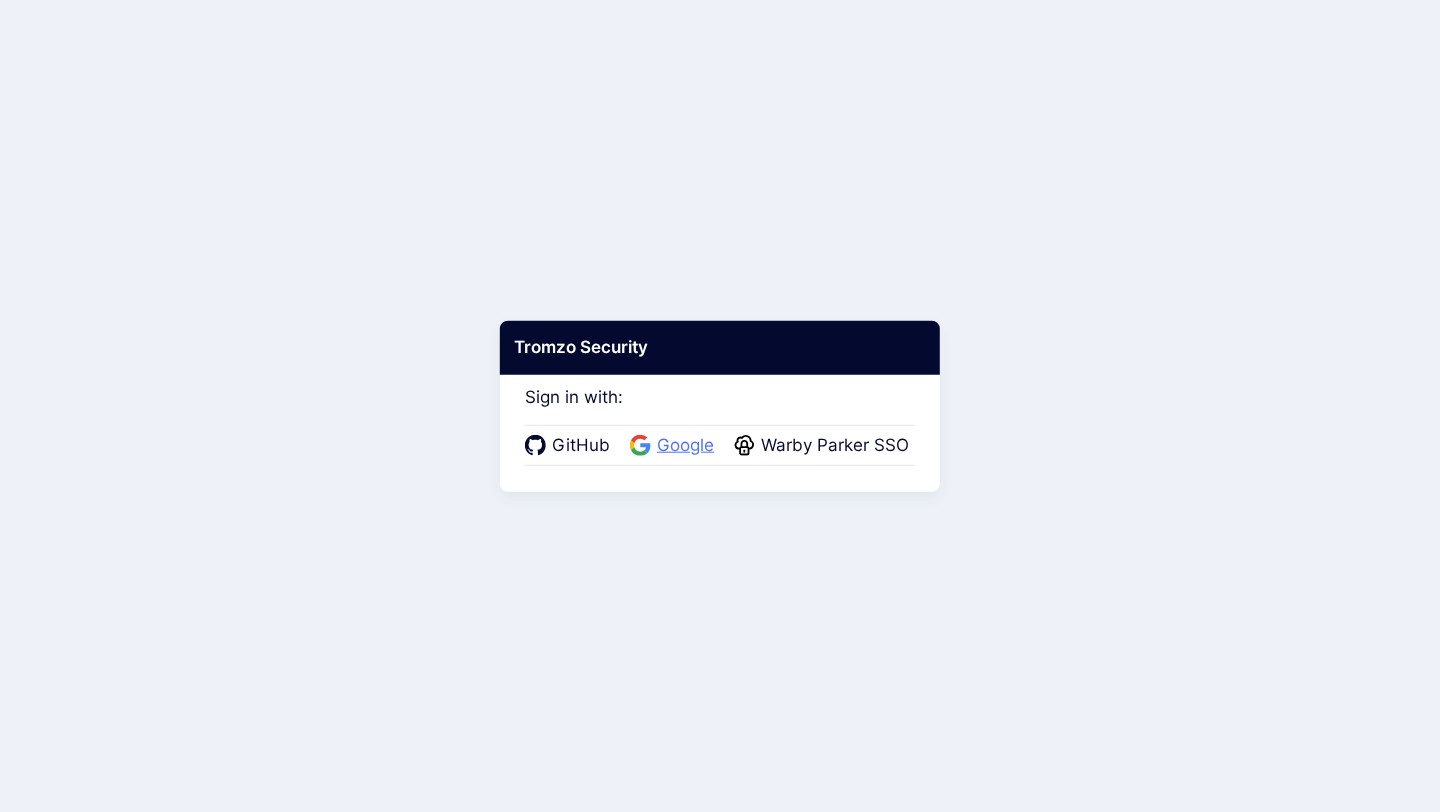 click on "Google" at bounding box center (685, 446) 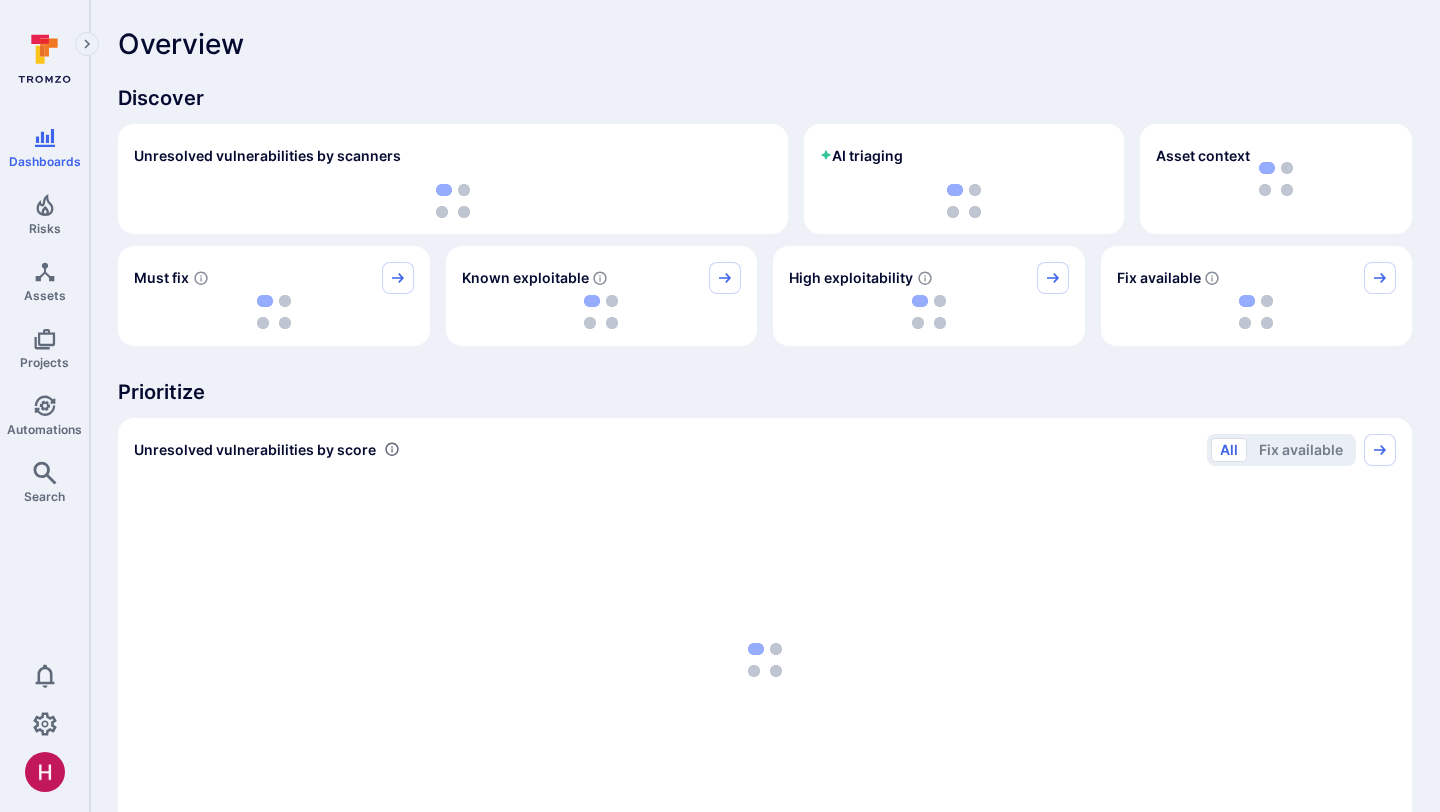 scroll, scrollTop: 0, scrollLeft: 0, axis: both 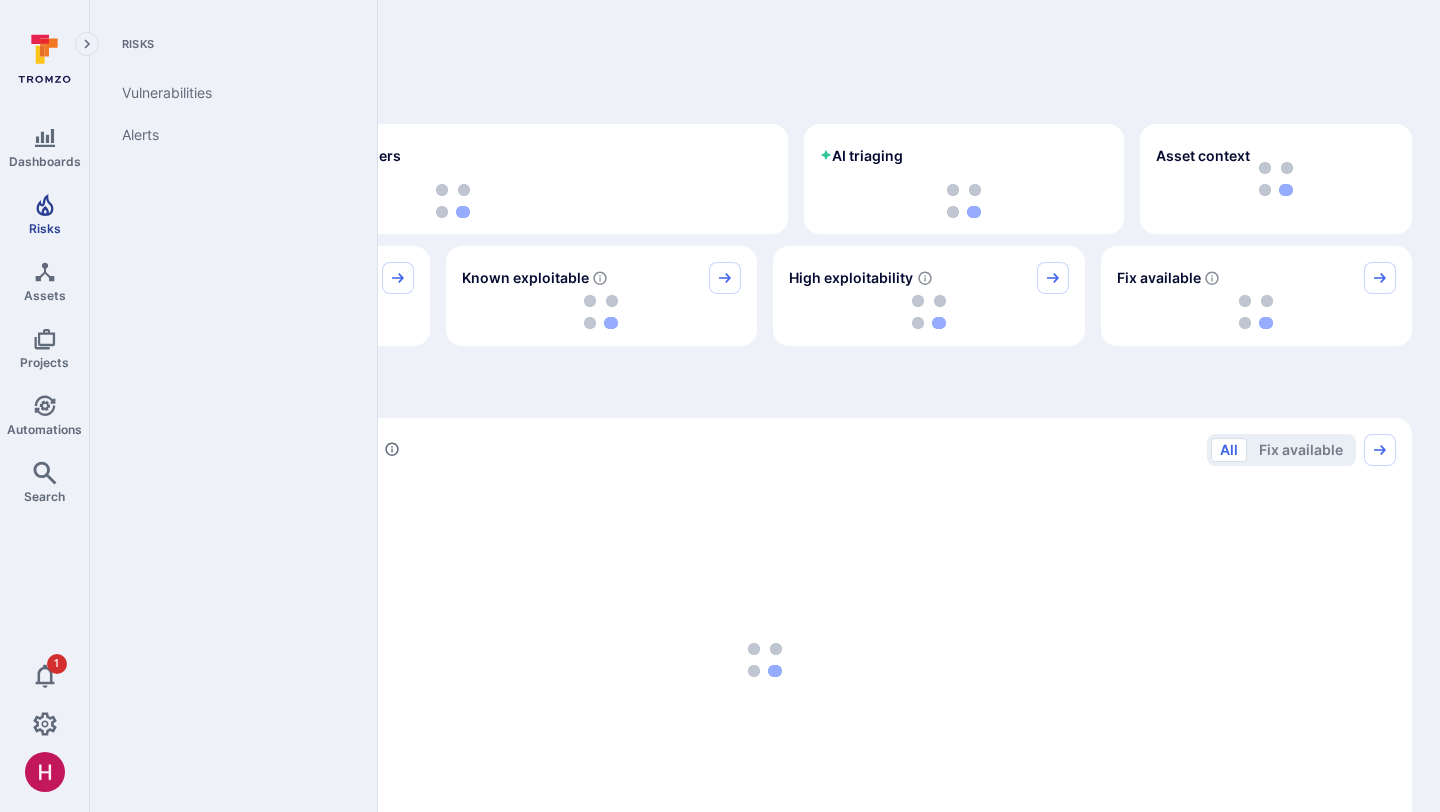 click 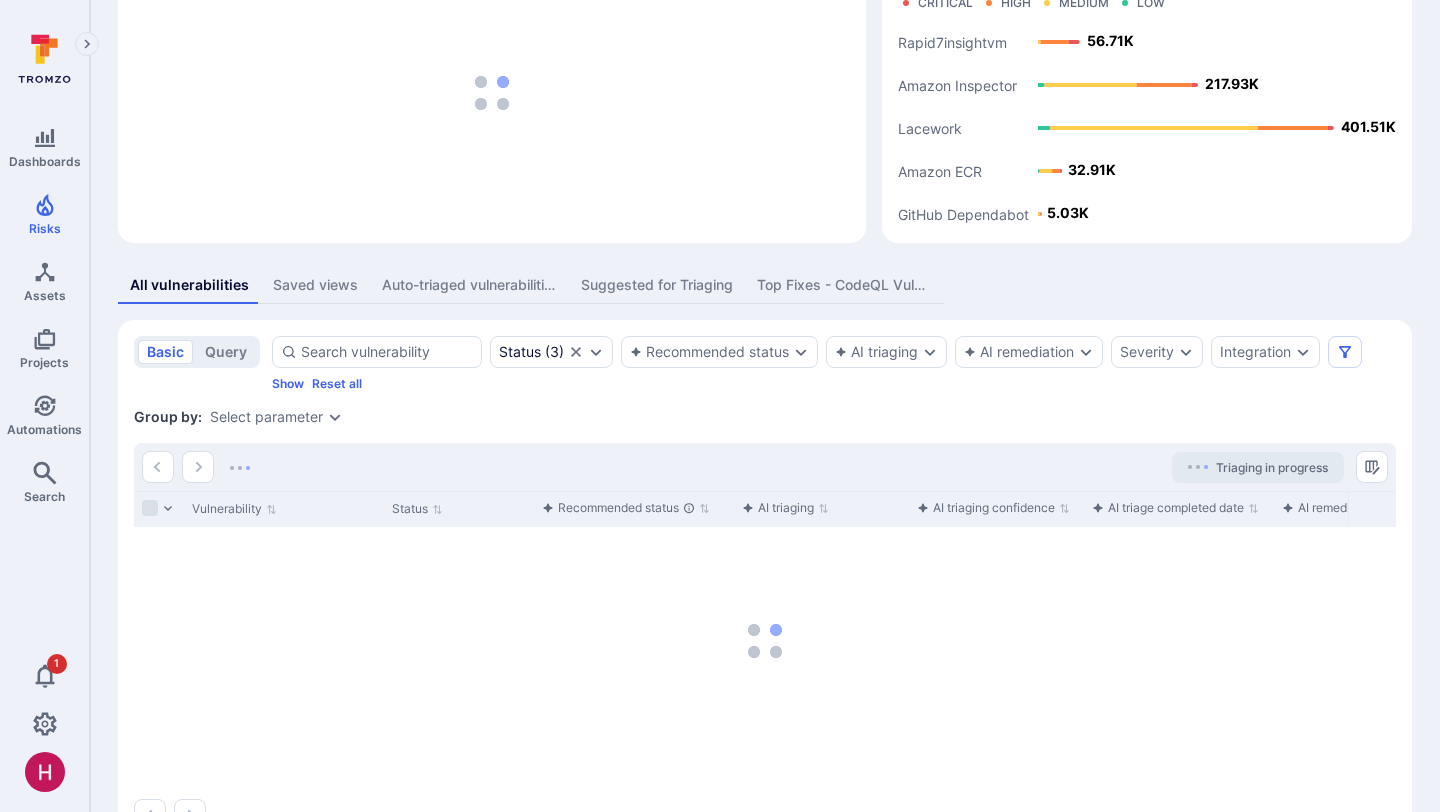scroll, scrollTop: 143, scrollLeft: 0, axis: vertical 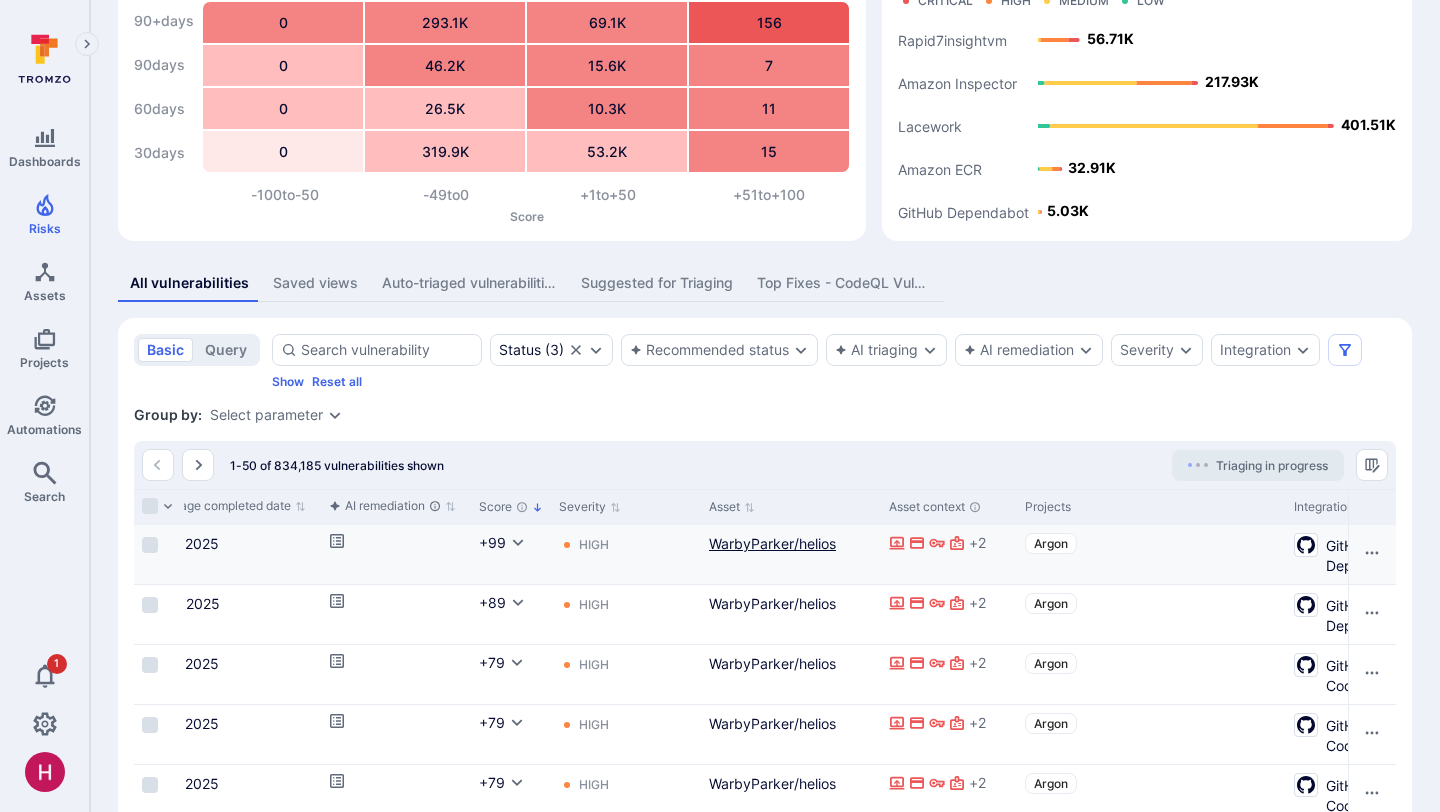 click on "WarbyParker/helios" at bounding box center [772, 543] 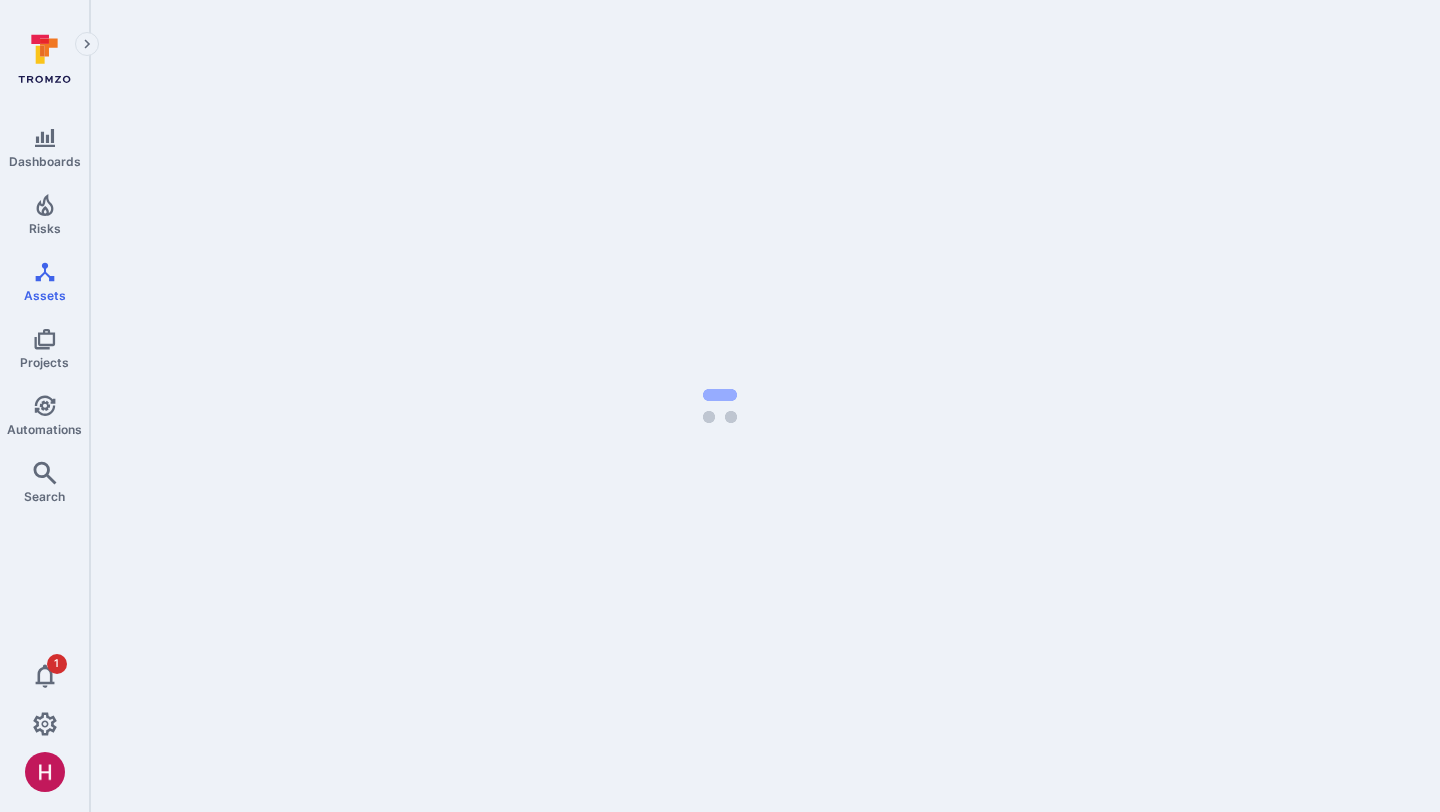 scroll, scrollTop: 0, scrollLeft: 0, axis: both 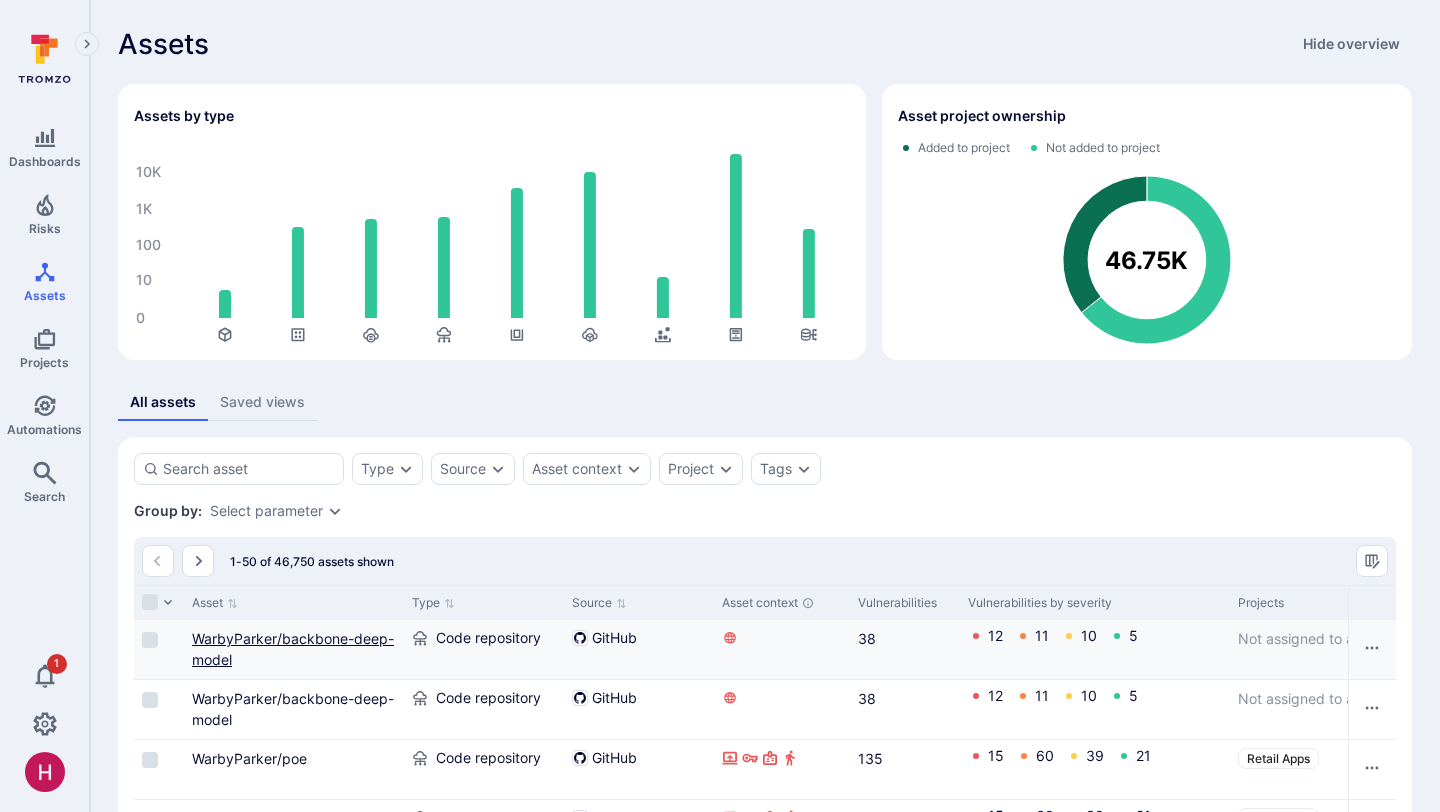 click on "WarbyParker/backbone-deep-model" at bounding box center (293, 649) 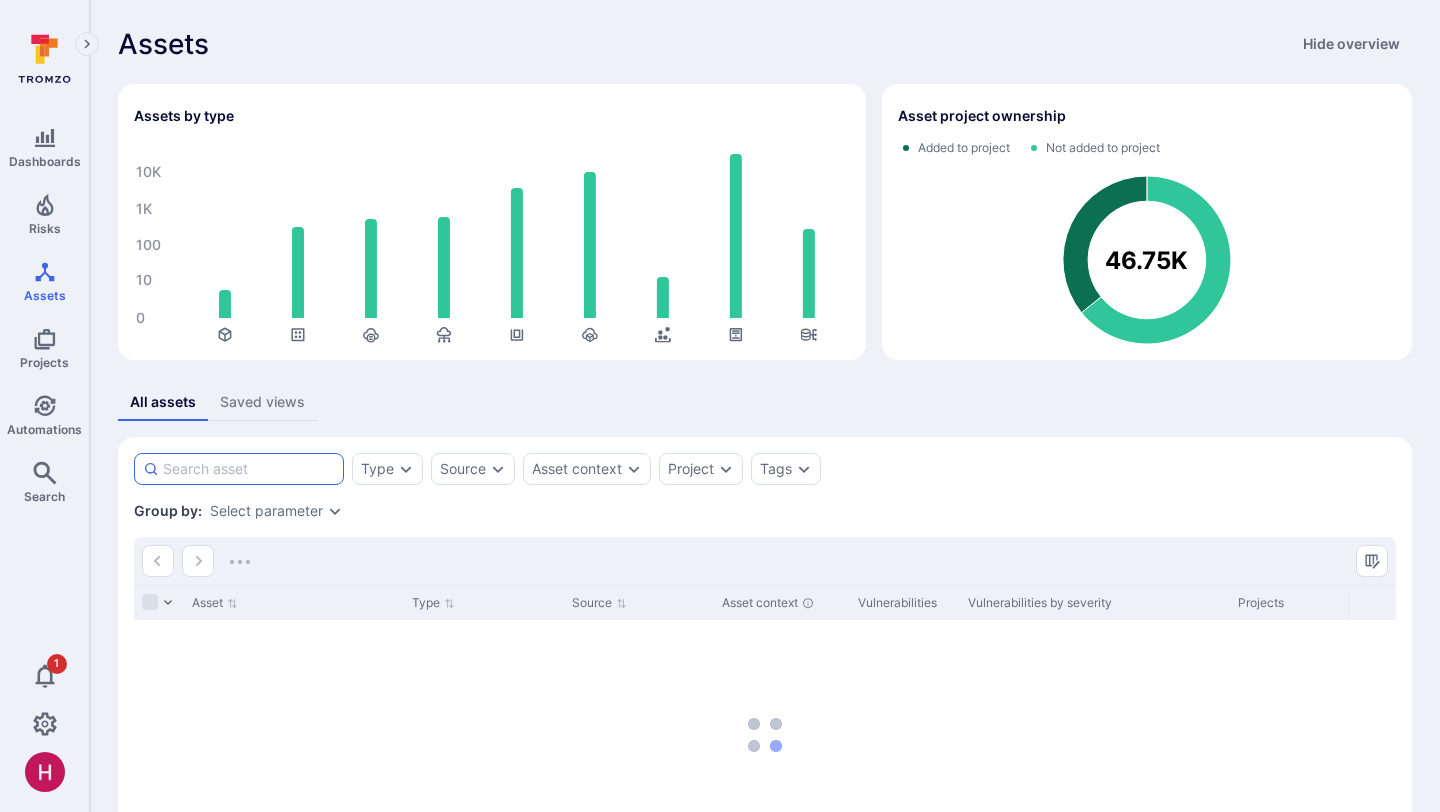 click at bounding box center [249, 469] 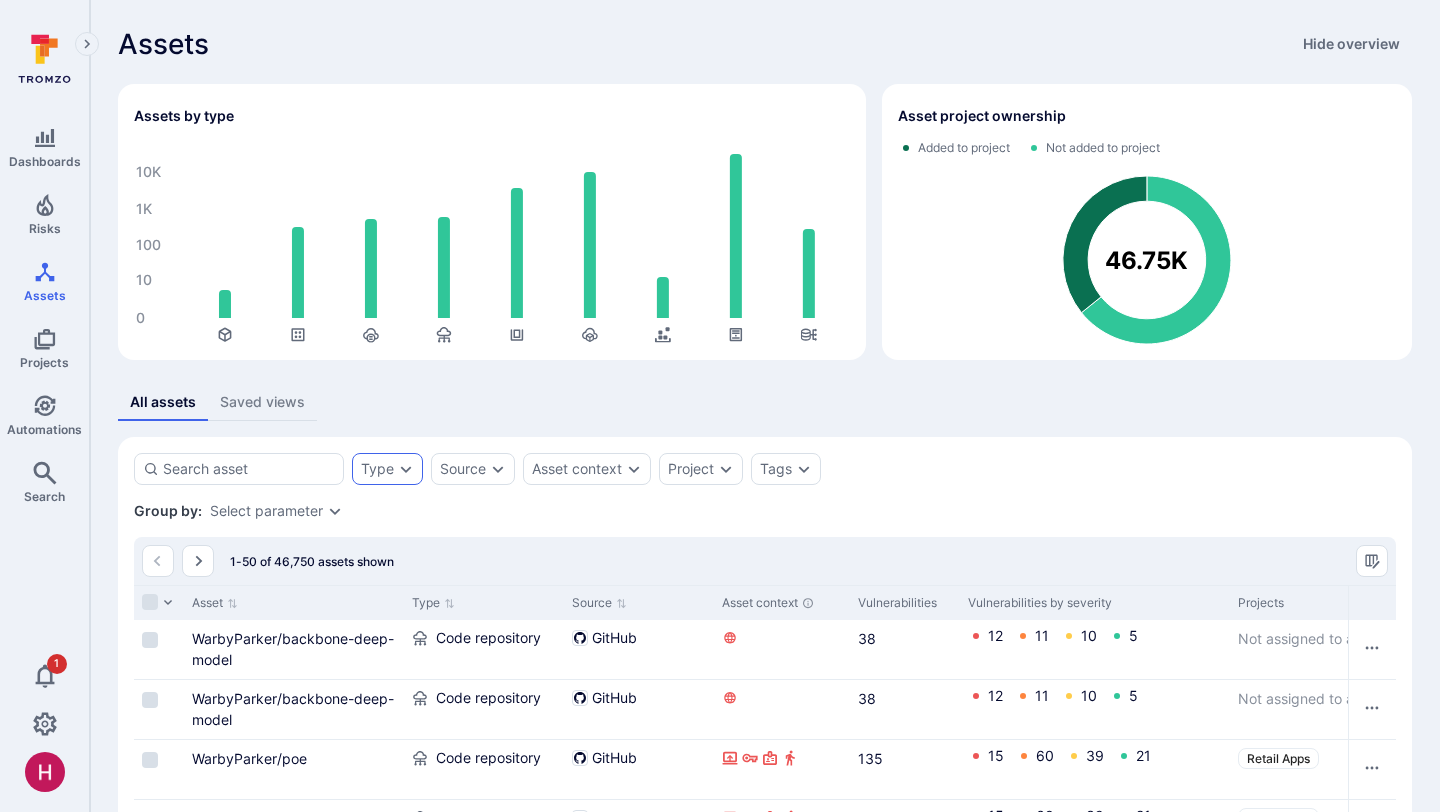 click on "Type" at bounding box center (377, 469) 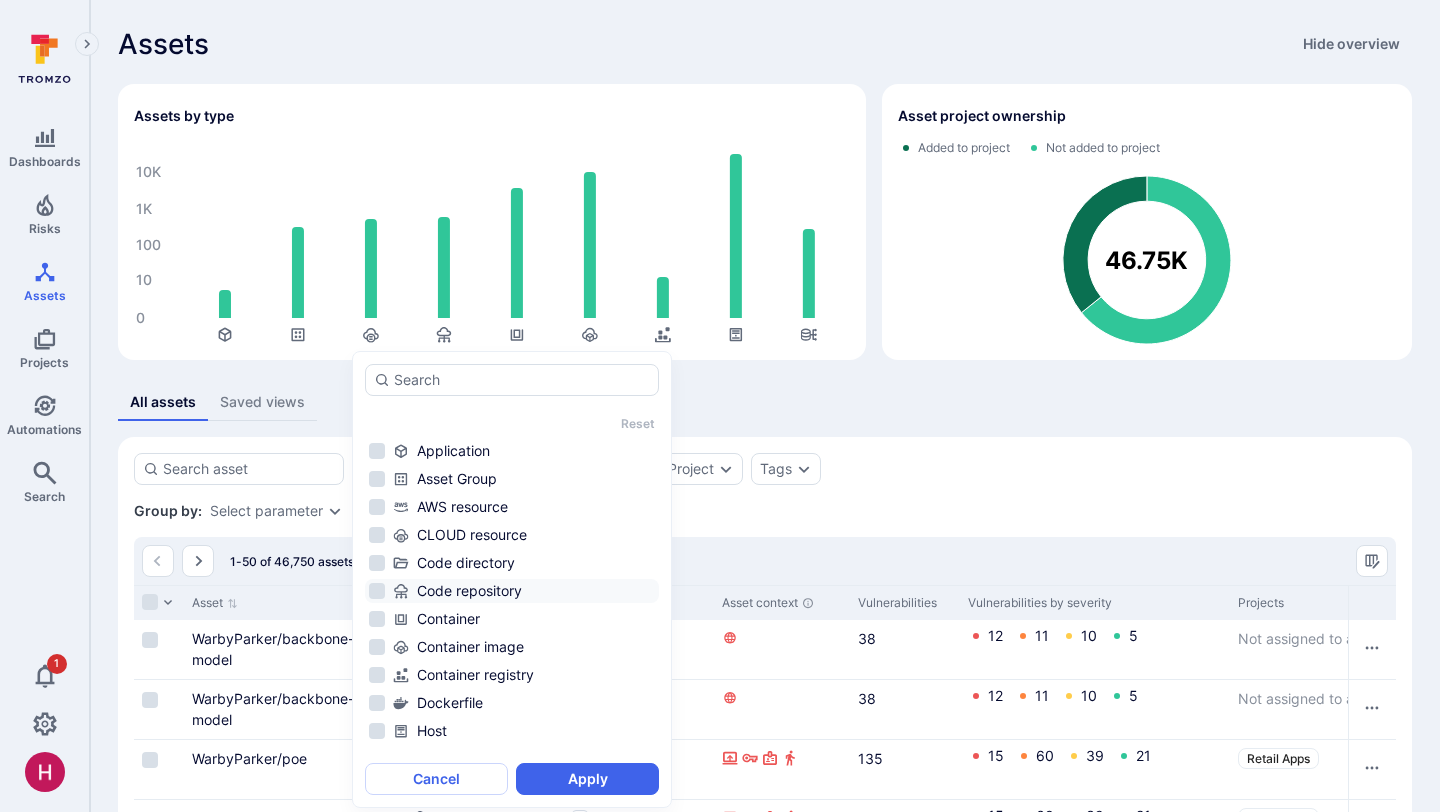 click on "Code repository" at bounding box center [524, 591] 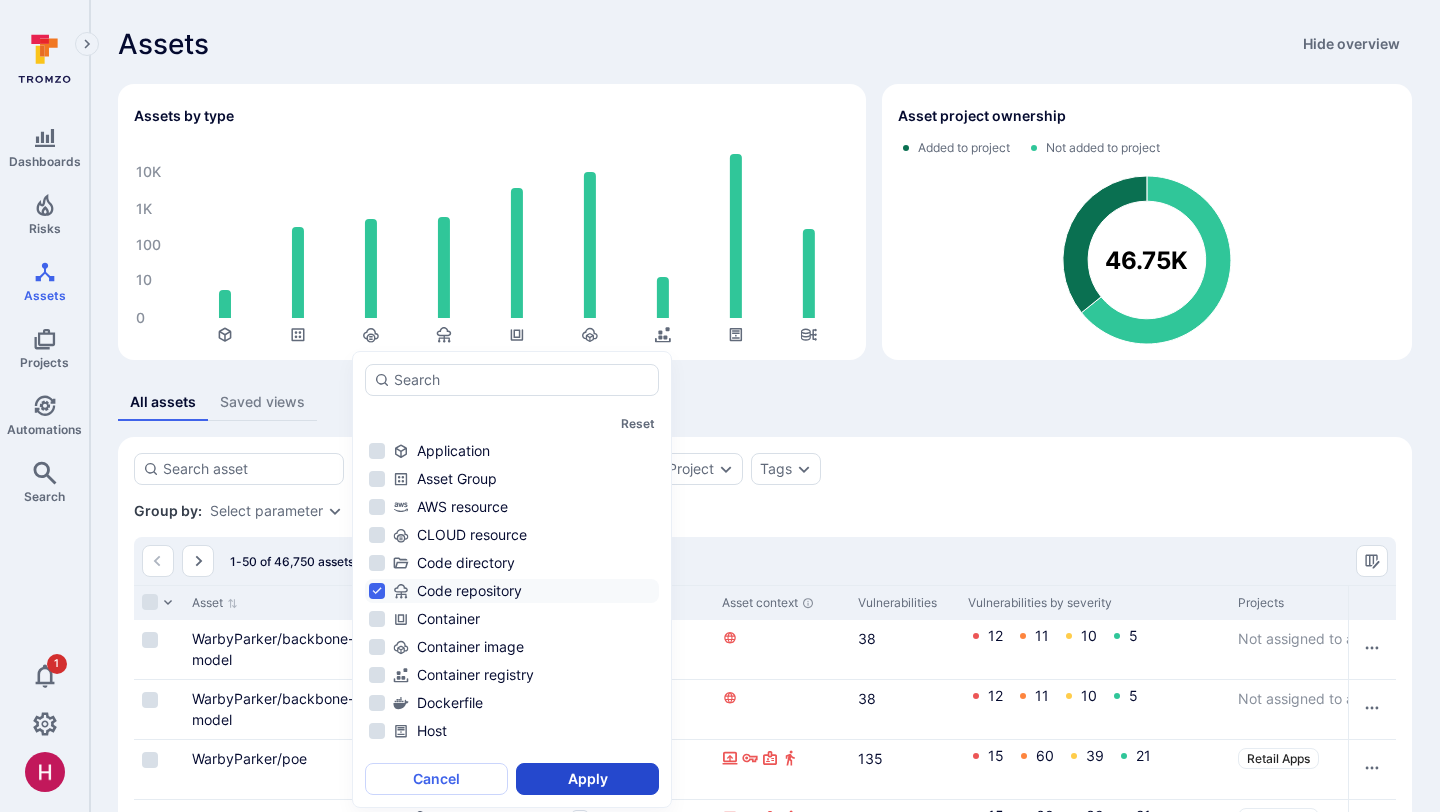 click on "Apply" at bounding box center (587, 779) 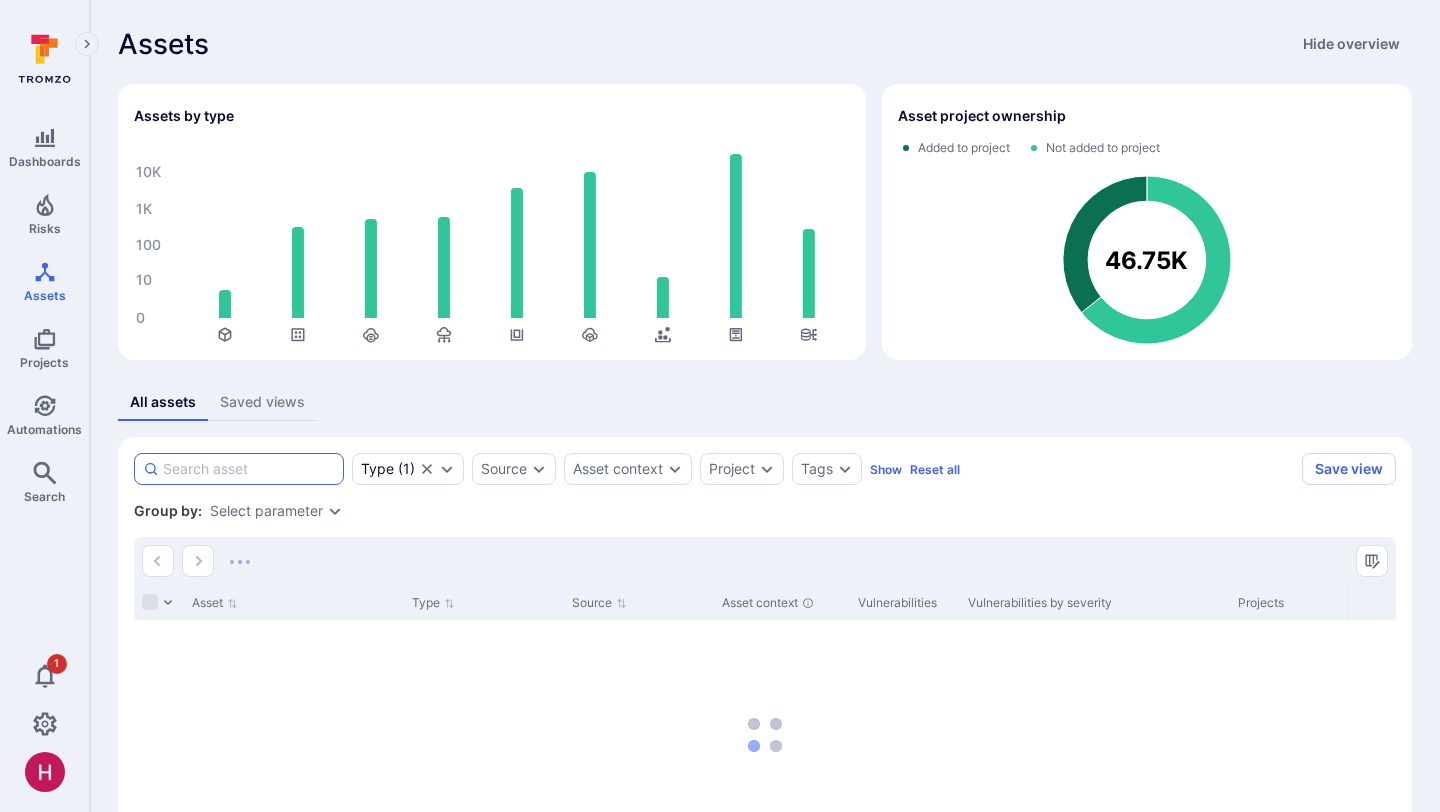 click at bounding box center (249, 469) 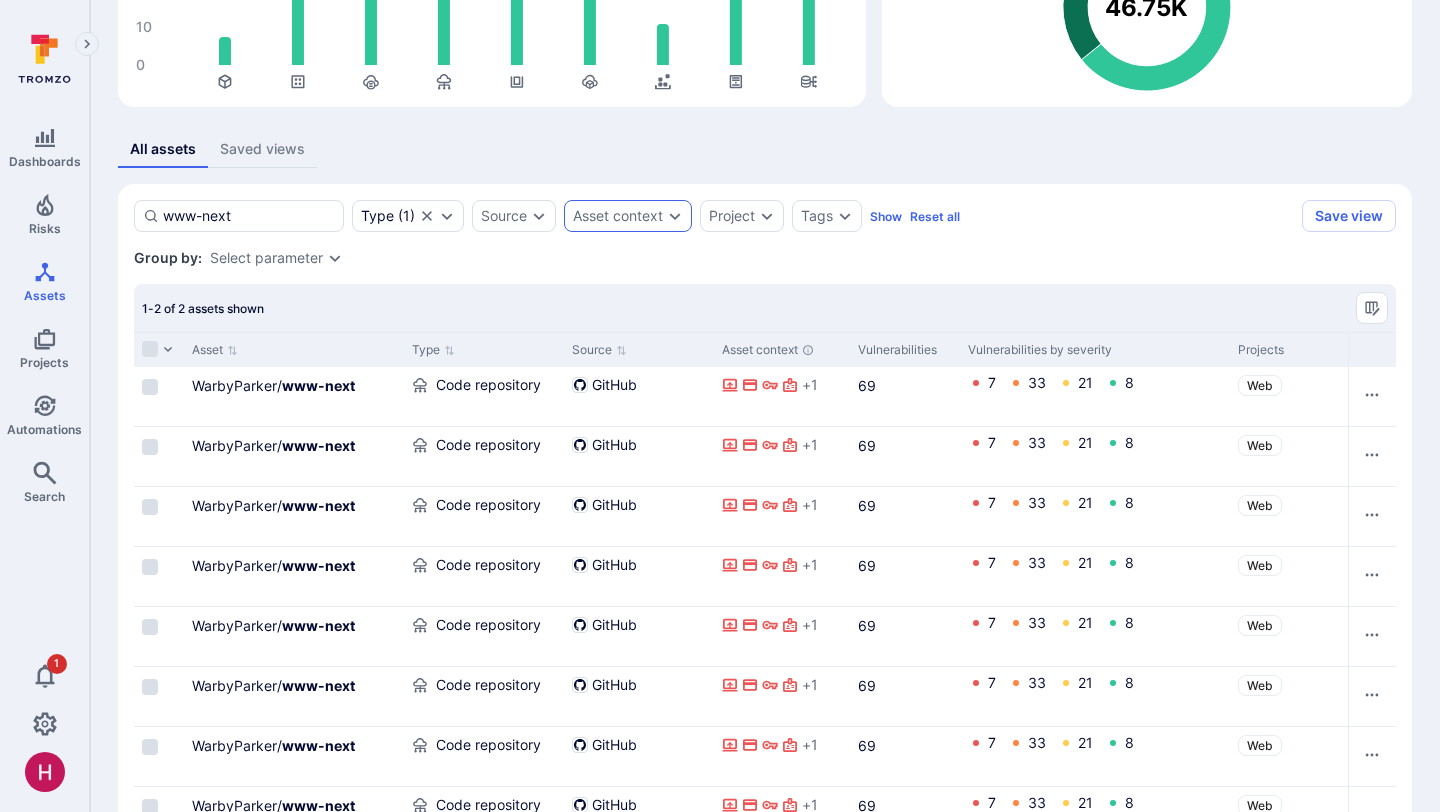 scroll, scrollTop: 243, scrollLeft: 0, axis: vertical 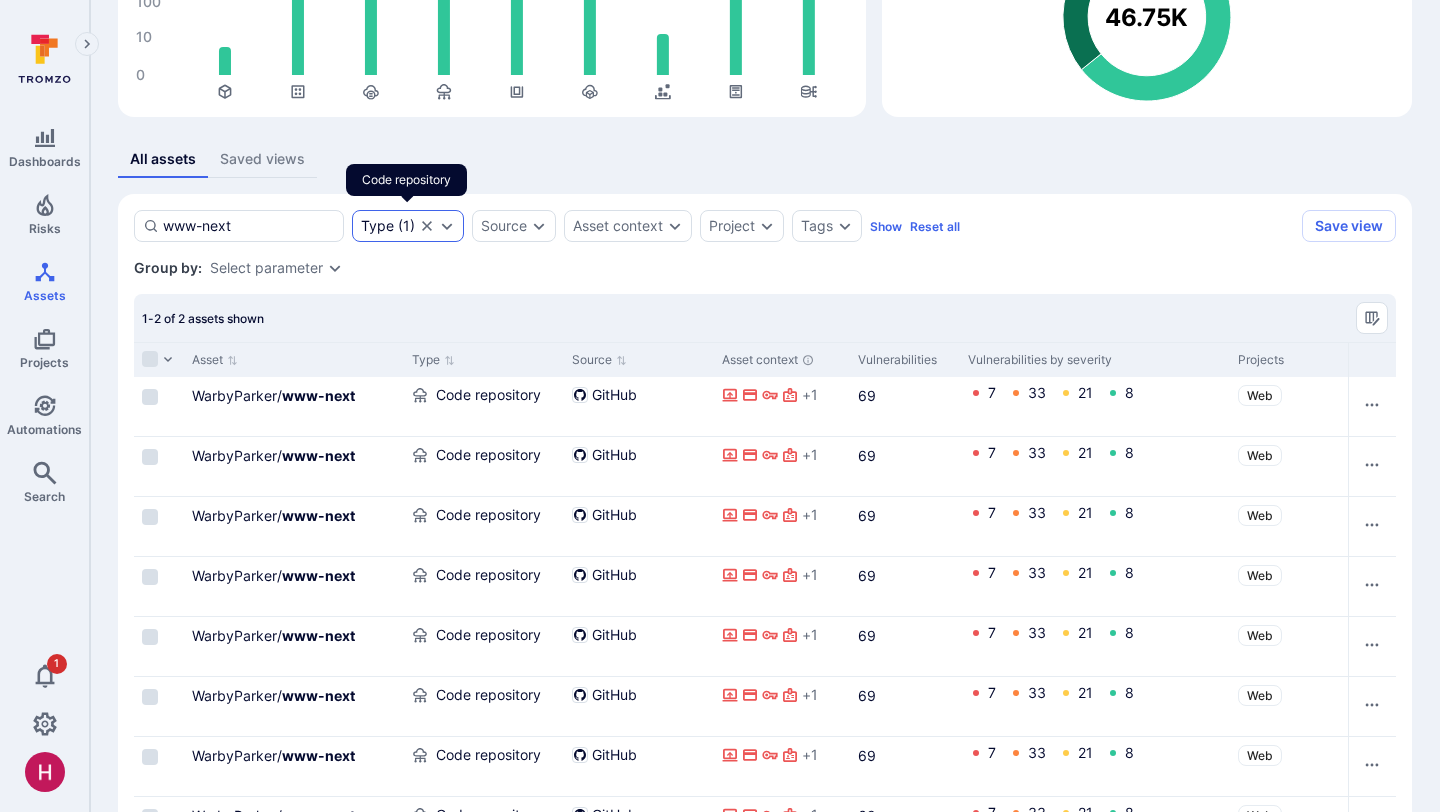 type on "www-next" 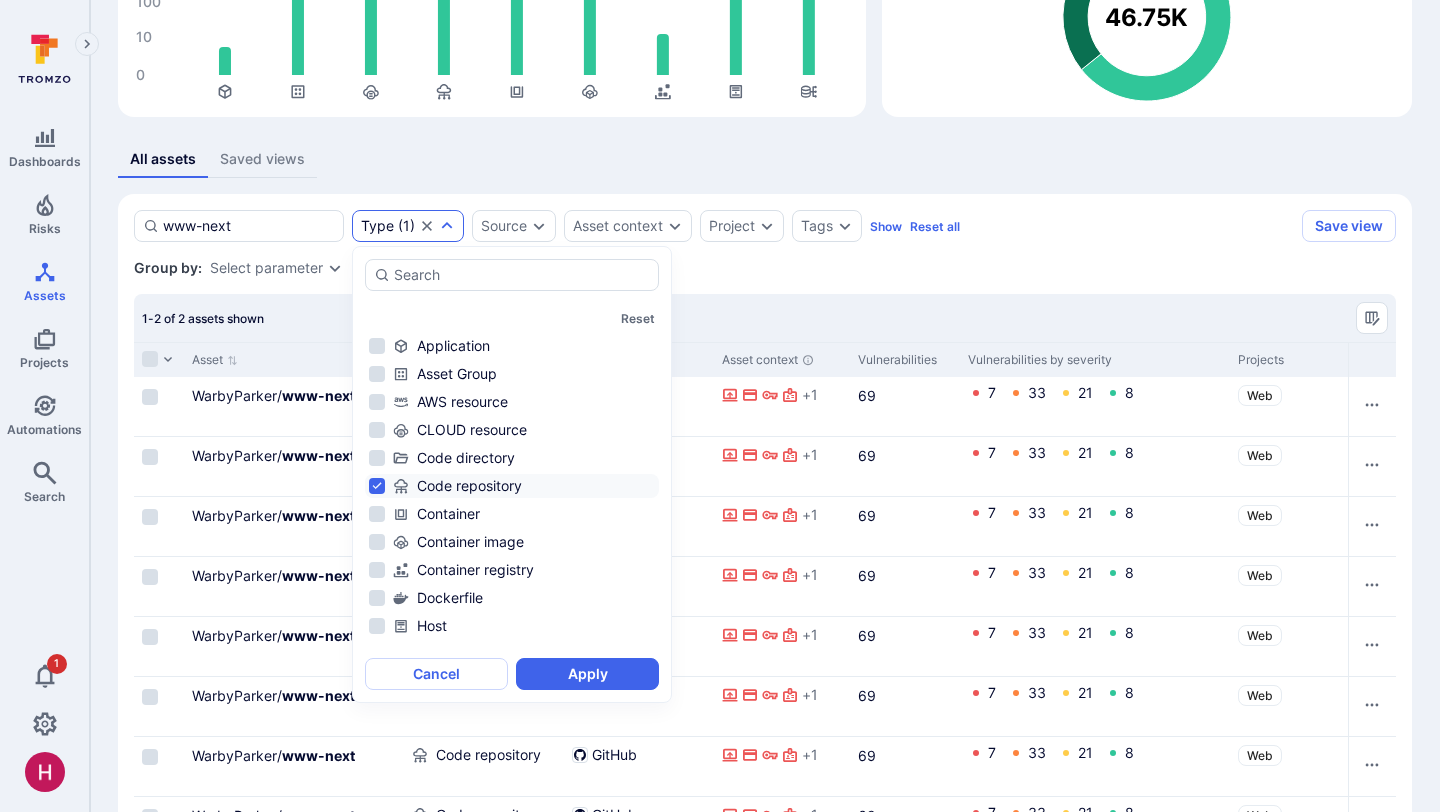 click on "Type  ( 1 )" at bounding box center [388, 226] 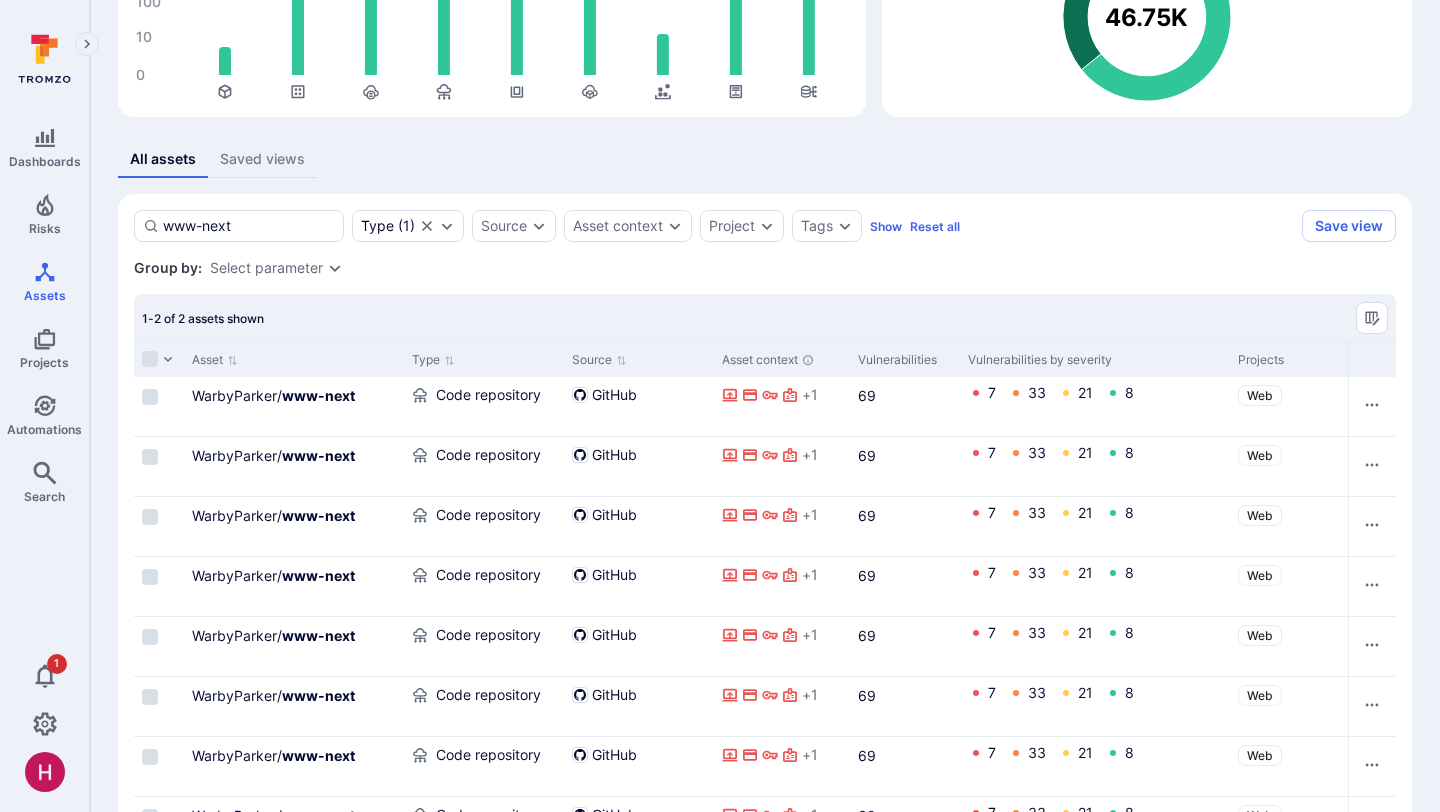 click on "www-next Type  ( 1 ) Source Asset context Project Tags Show Reset all" at bounding box center [547, 226] 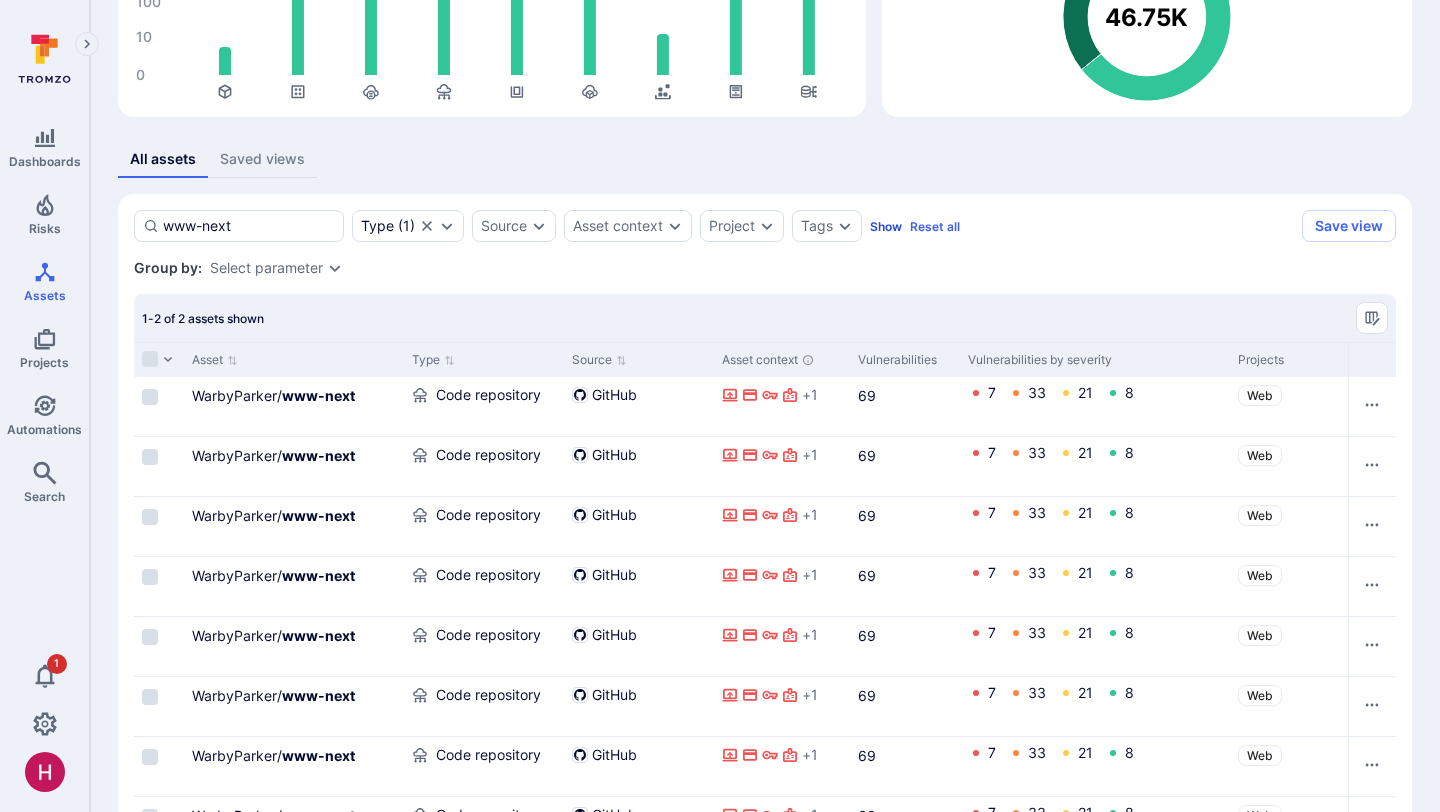 click on "Show" at bounding box center [886, 226] 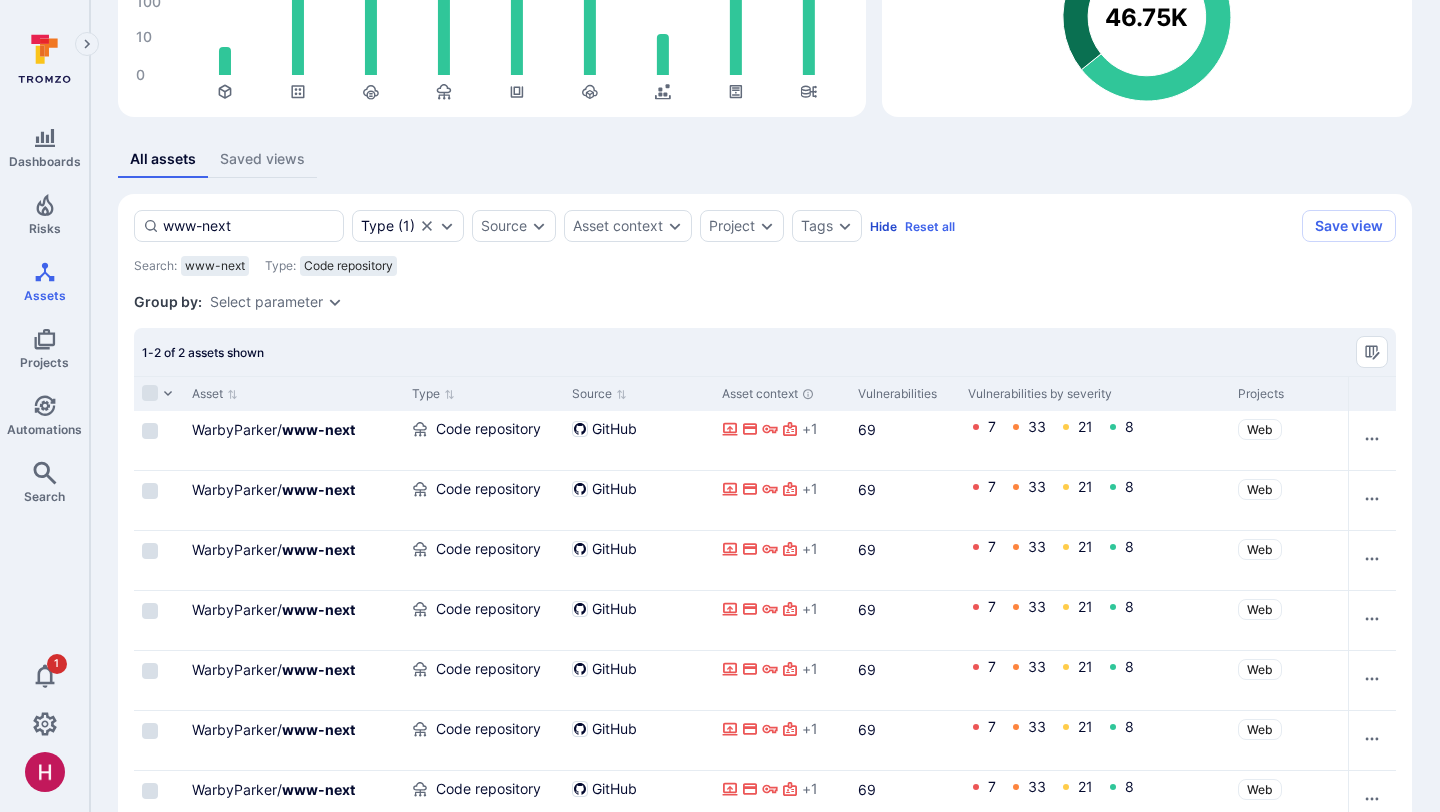 type 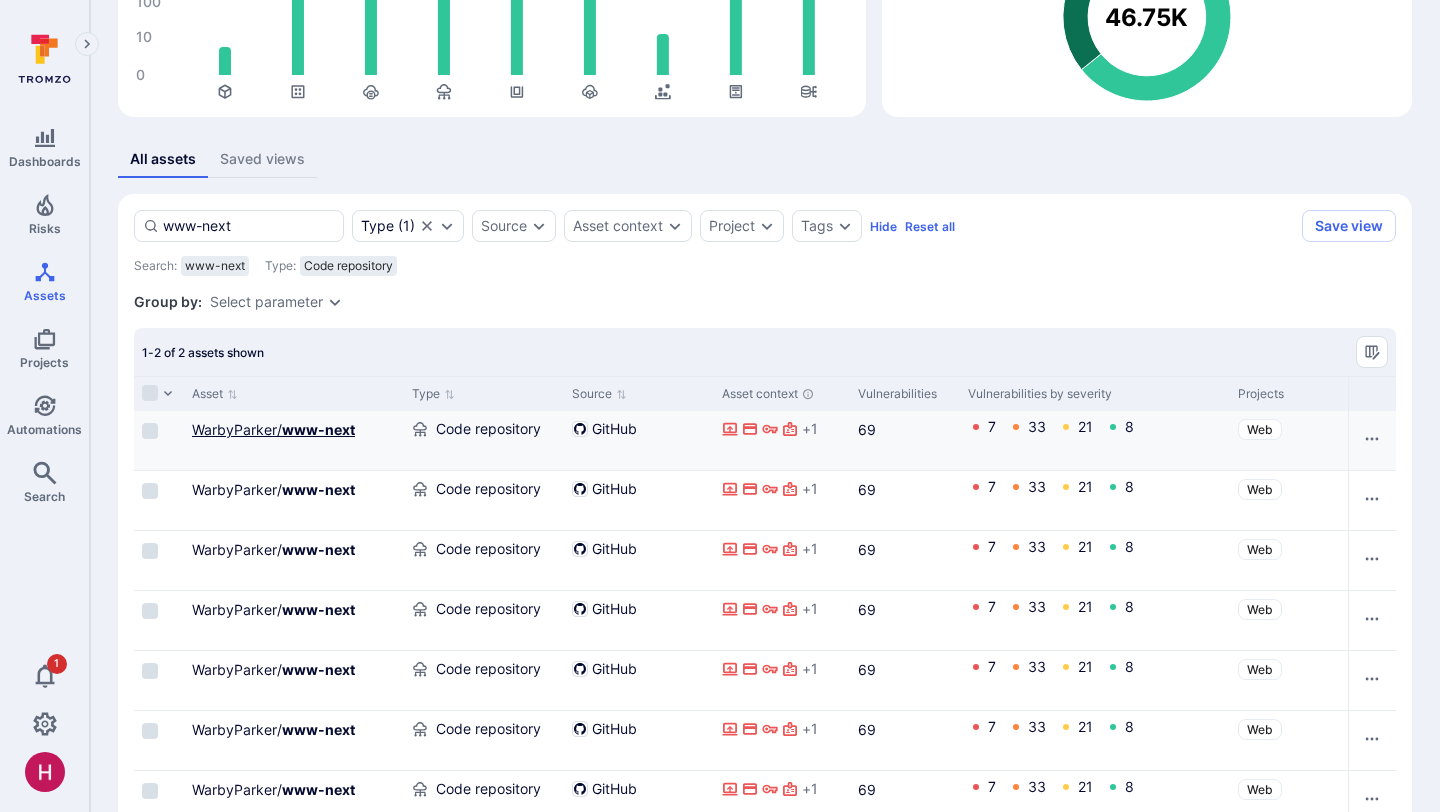 click on "www-next" at bounding box center (318, 429) 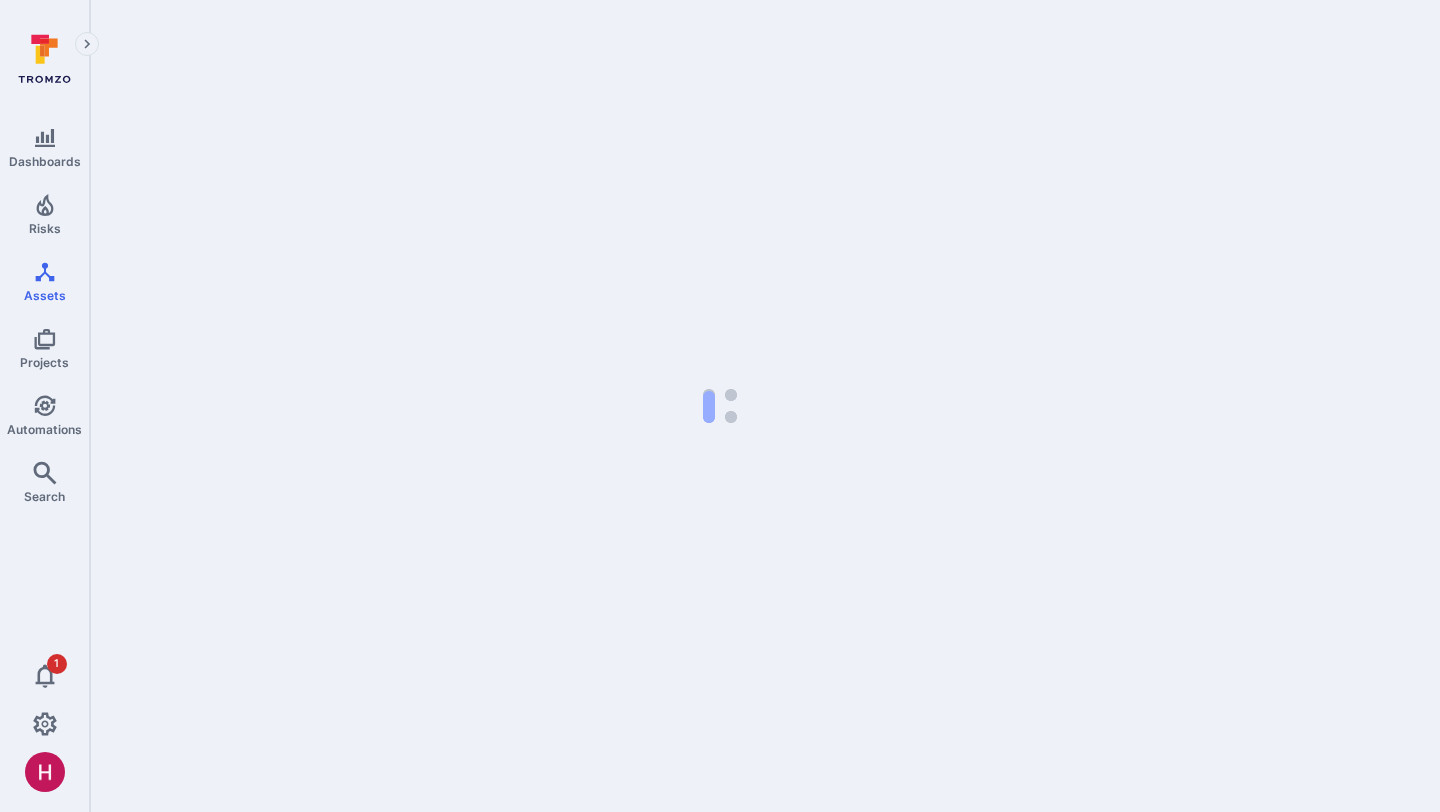 scroll, scrollTop: 0, scrollLeft: 0, axis: both 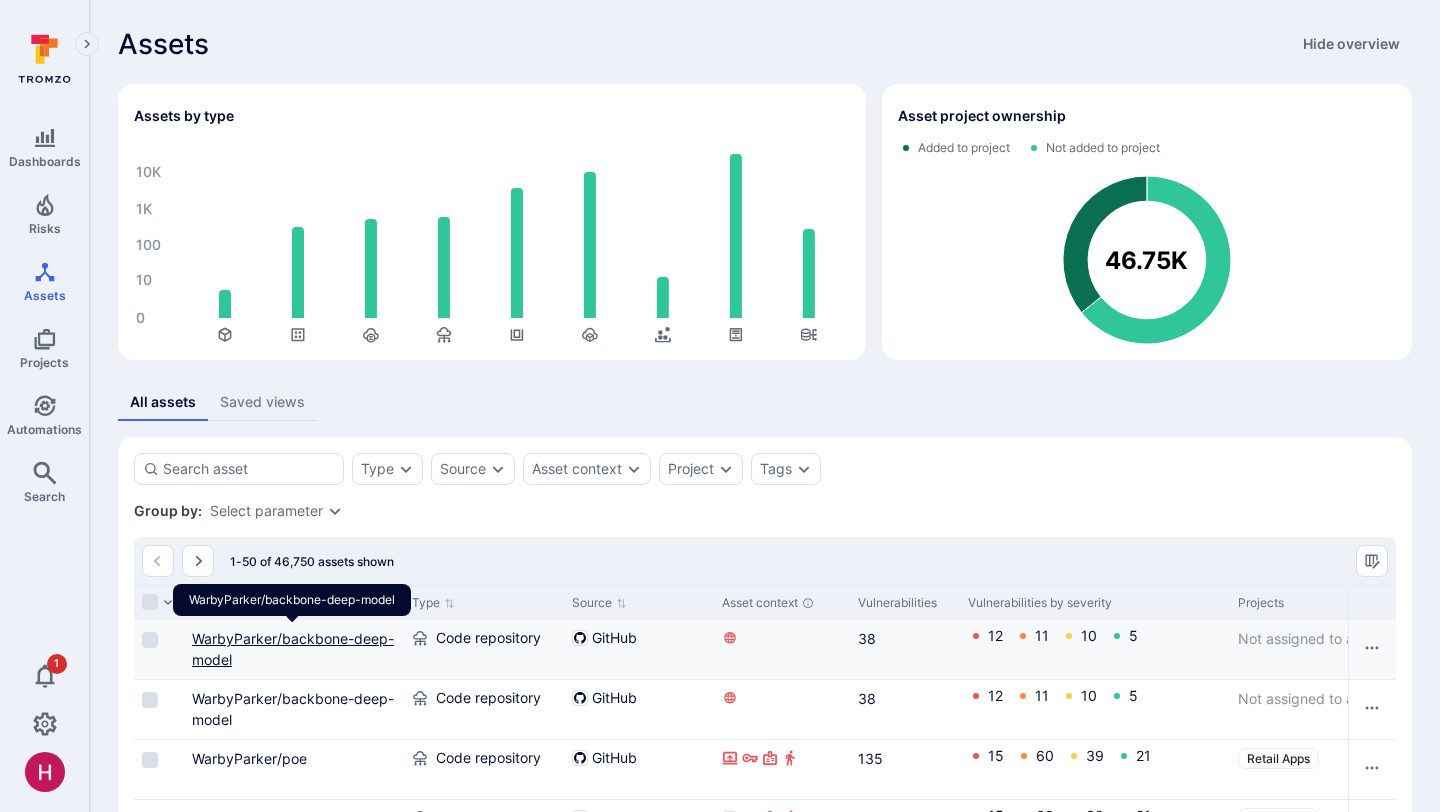 click on "WarbyParker/backbone-deep-model" at bounding box center (293, 649) 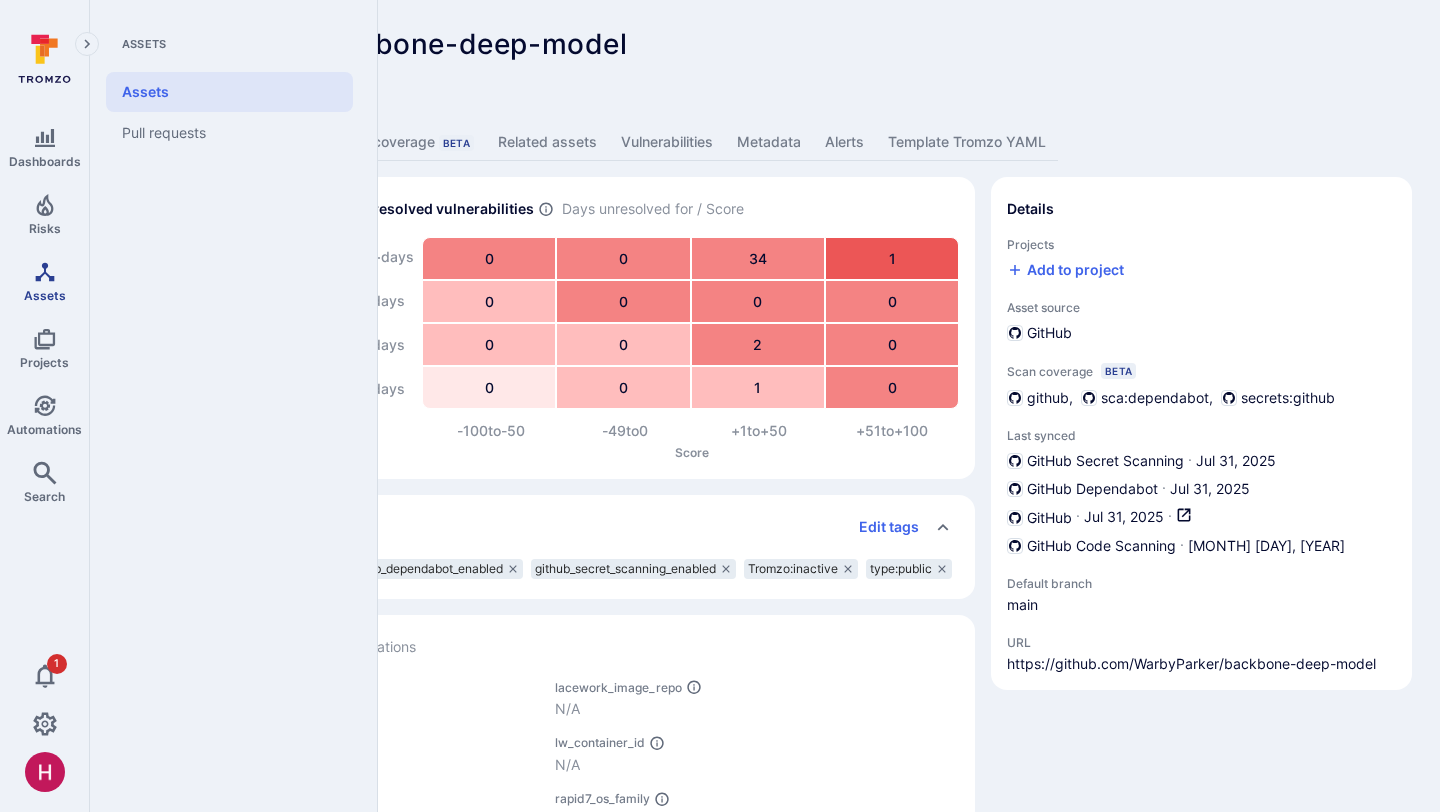 click 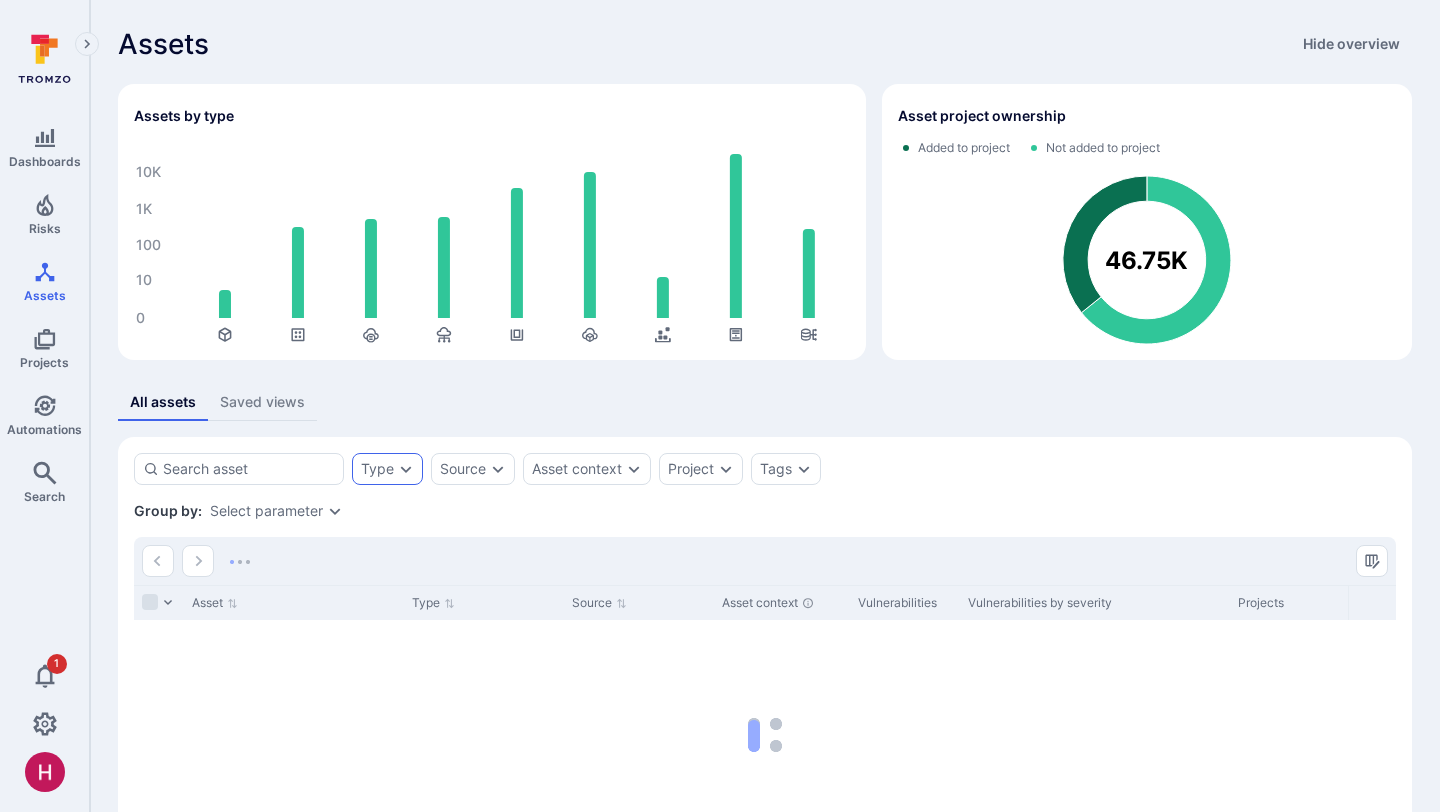 click on "Type" at bounding box center (377, 469) 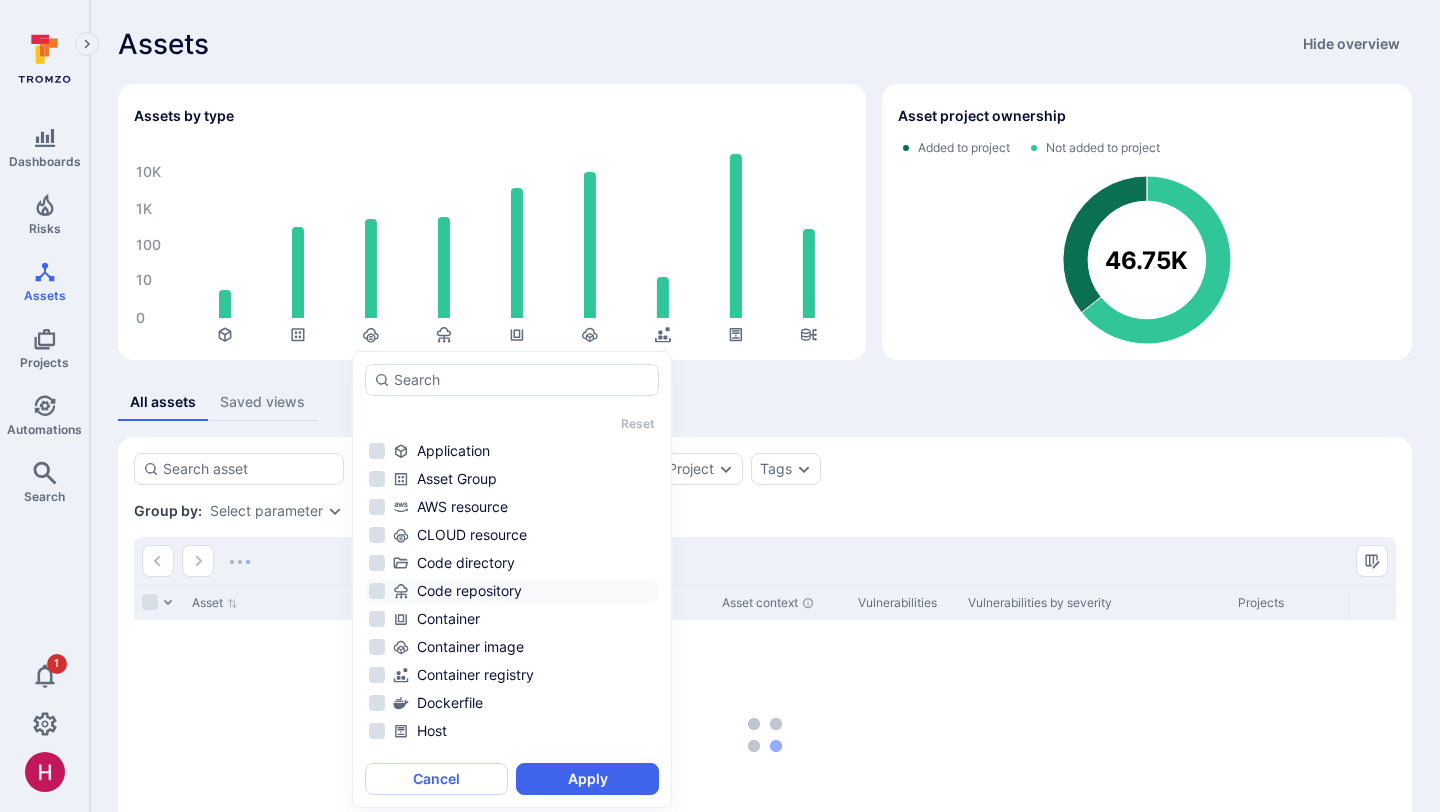 click on "Code repository" at bounding box center [524, 591] 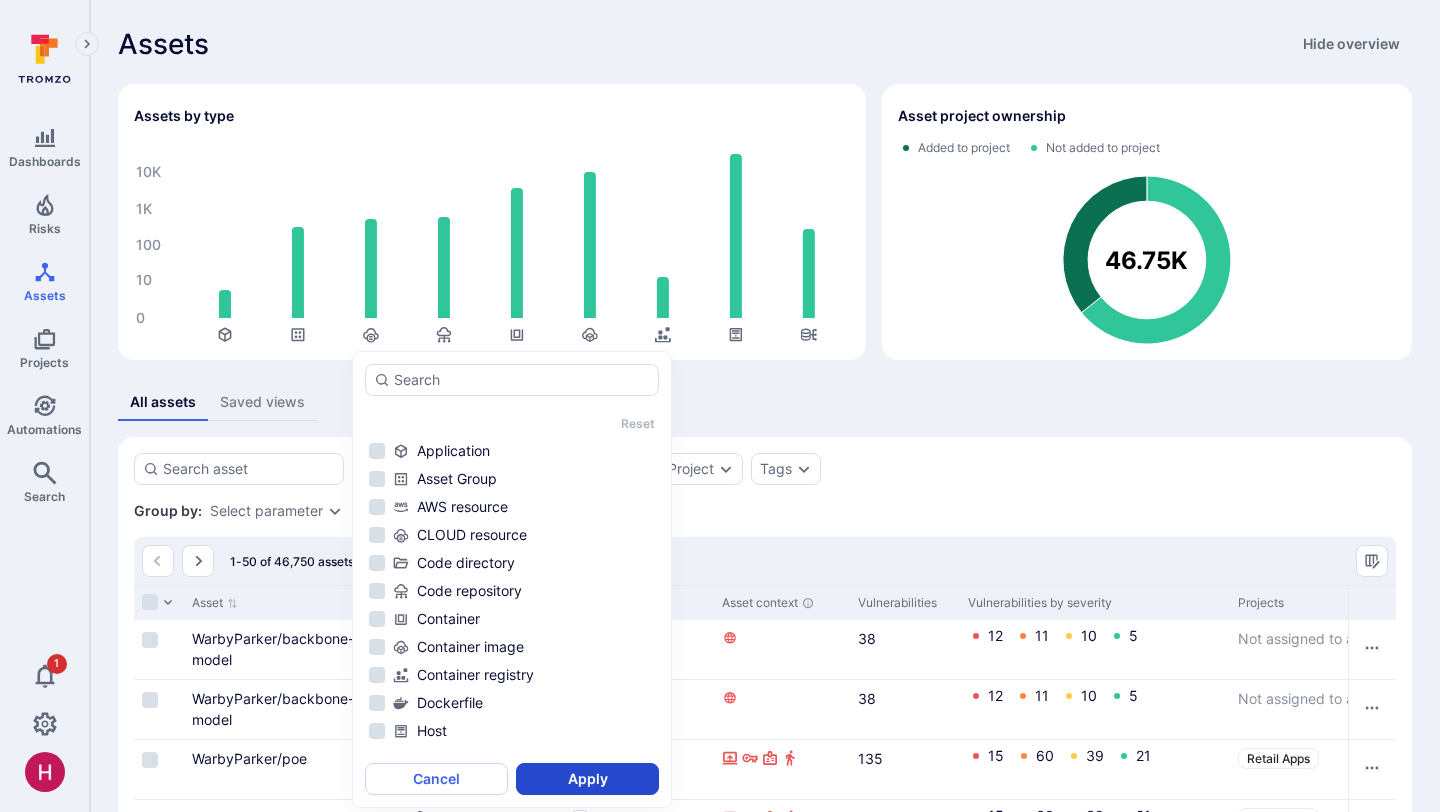 click on "Apply" at bounding box center [587, 779] 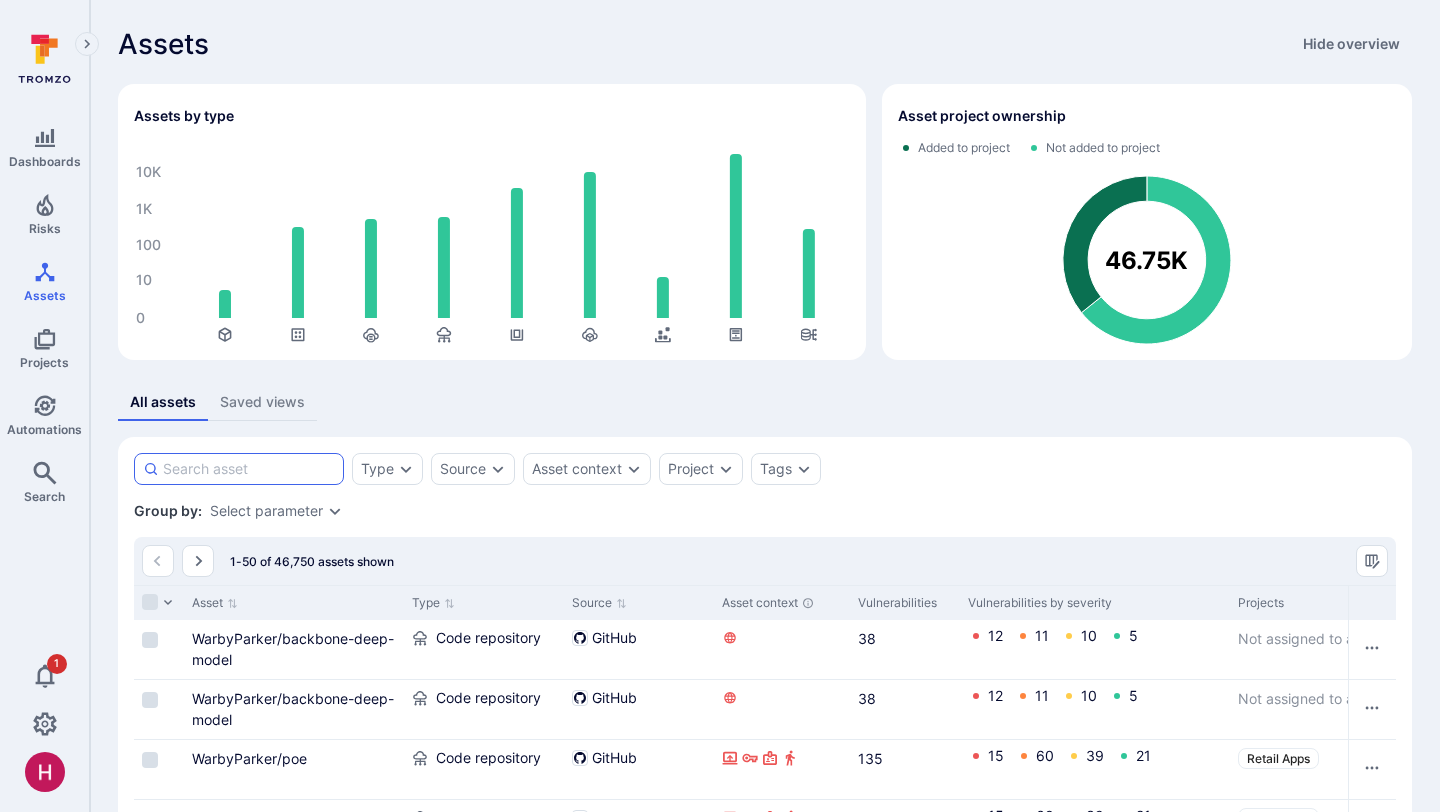 click at bounding box center (249, 469) 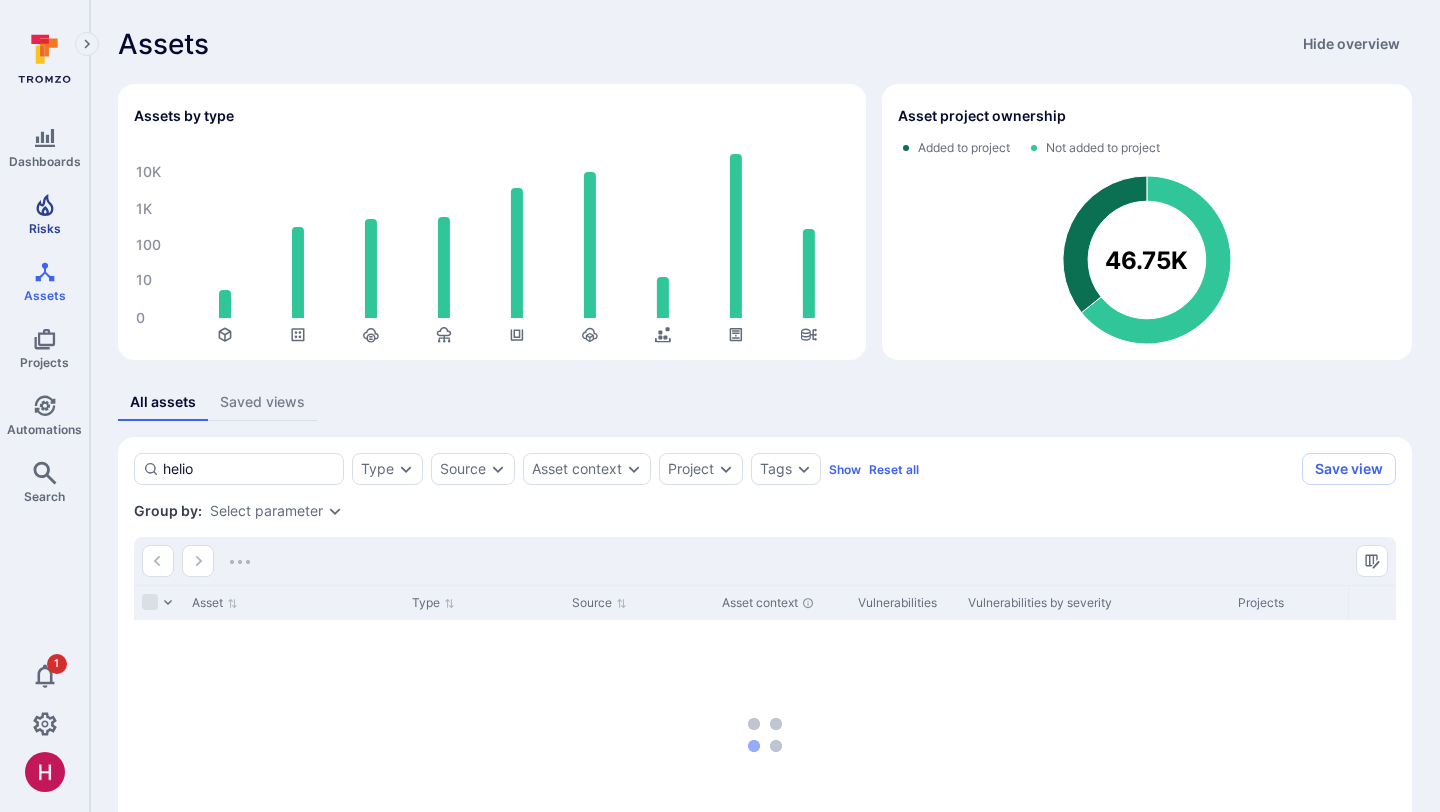 type on "helio" 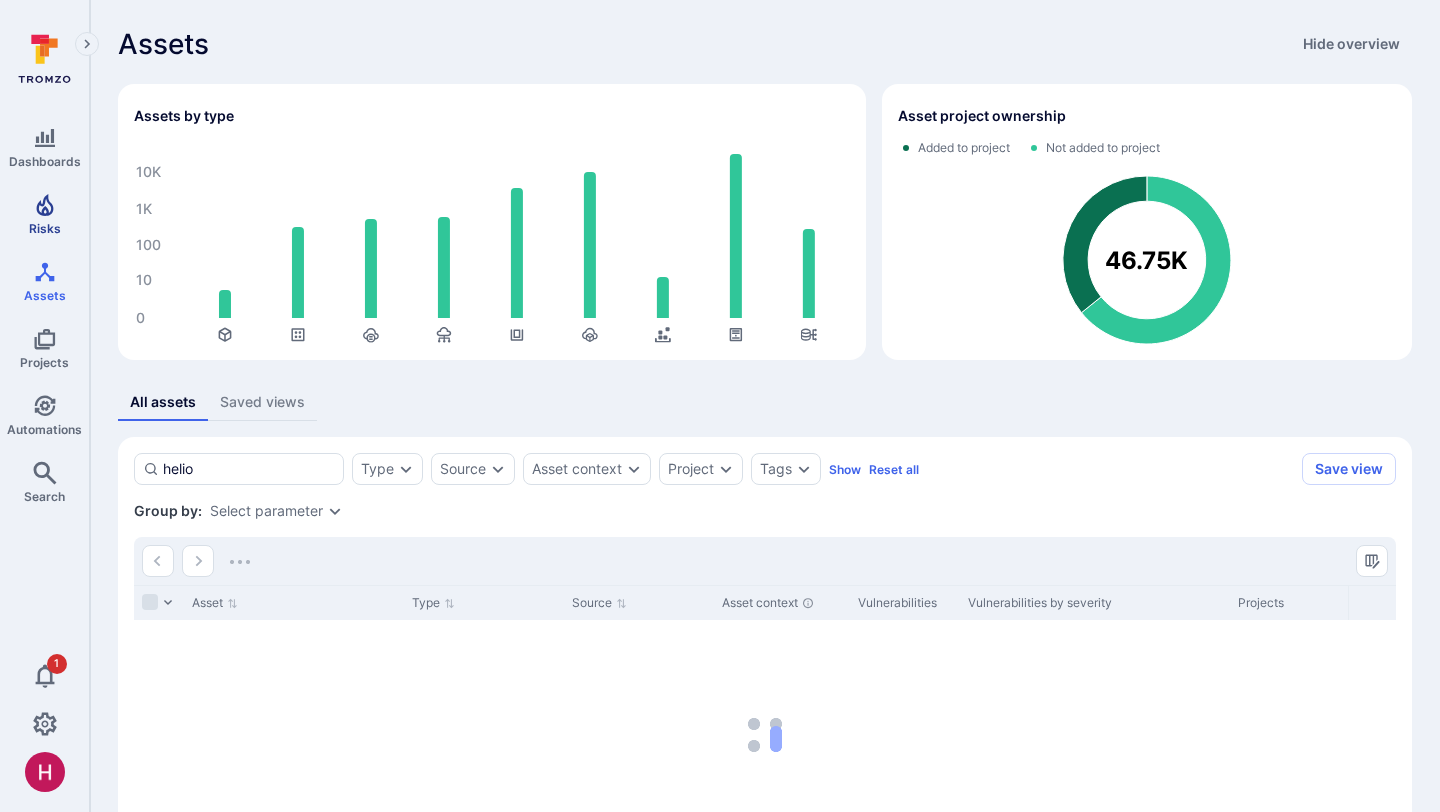click 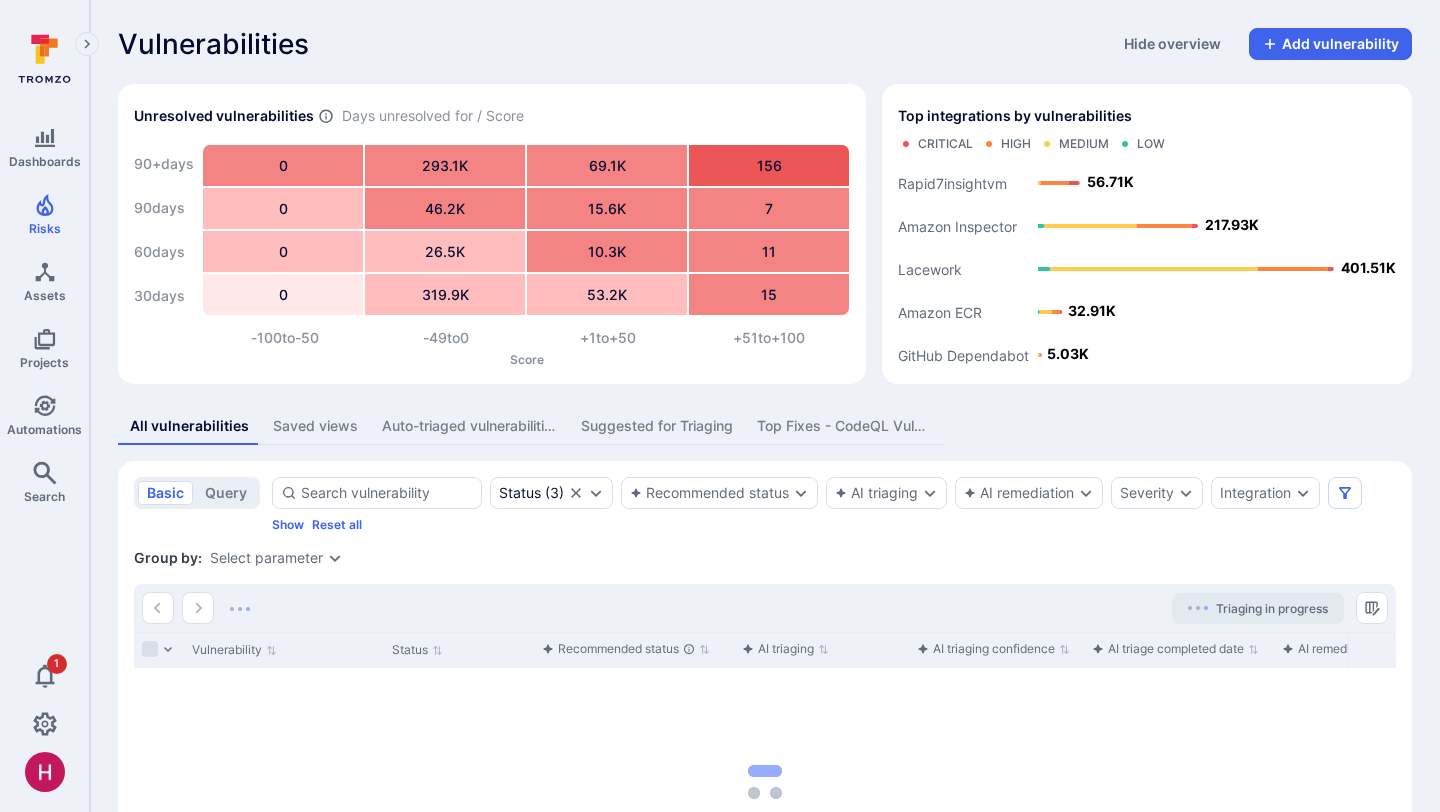 scroll, scrollTop: 204, scrollLeft: 0, axis: vertical 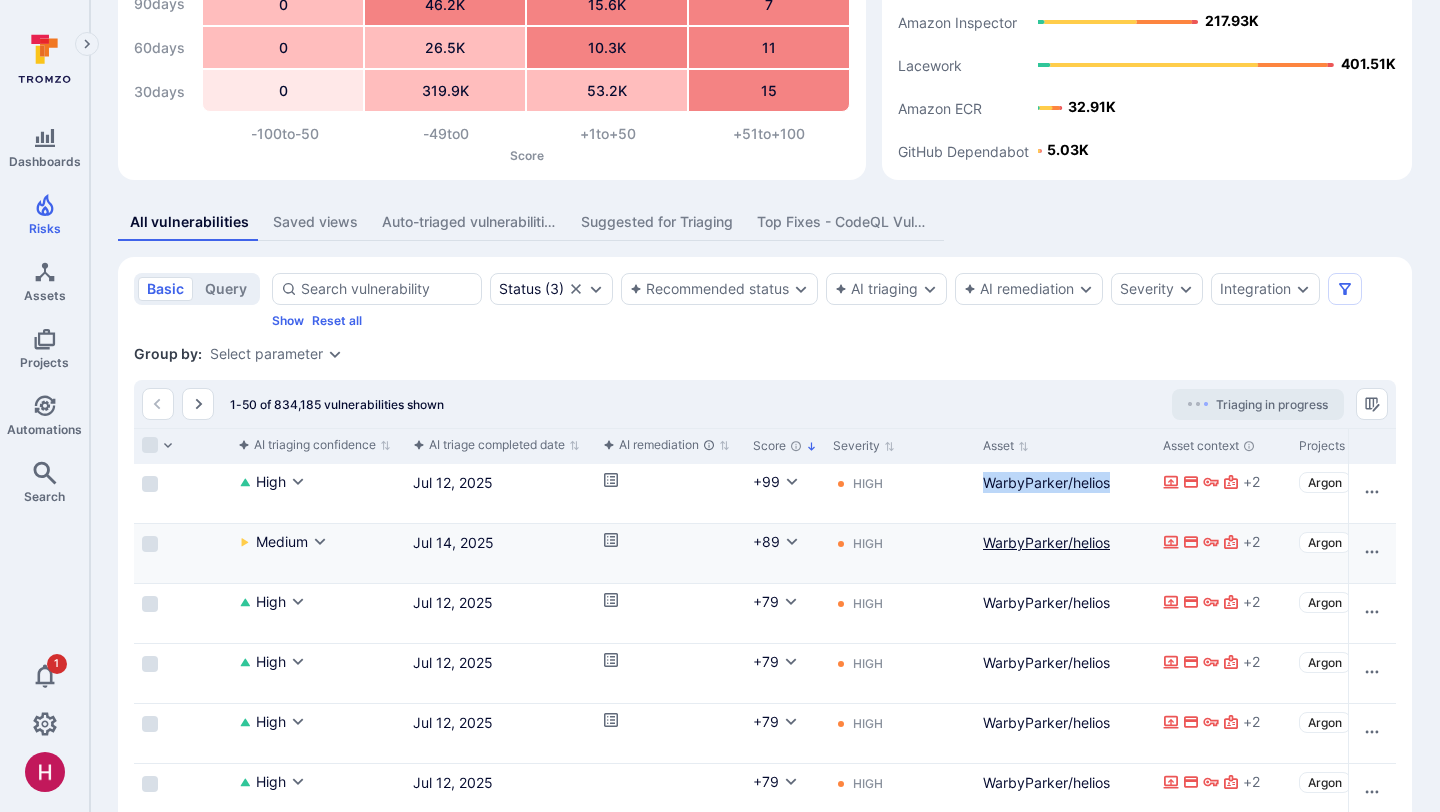 click on "WarbyParker/helios" at bounding box center (1046, 542) 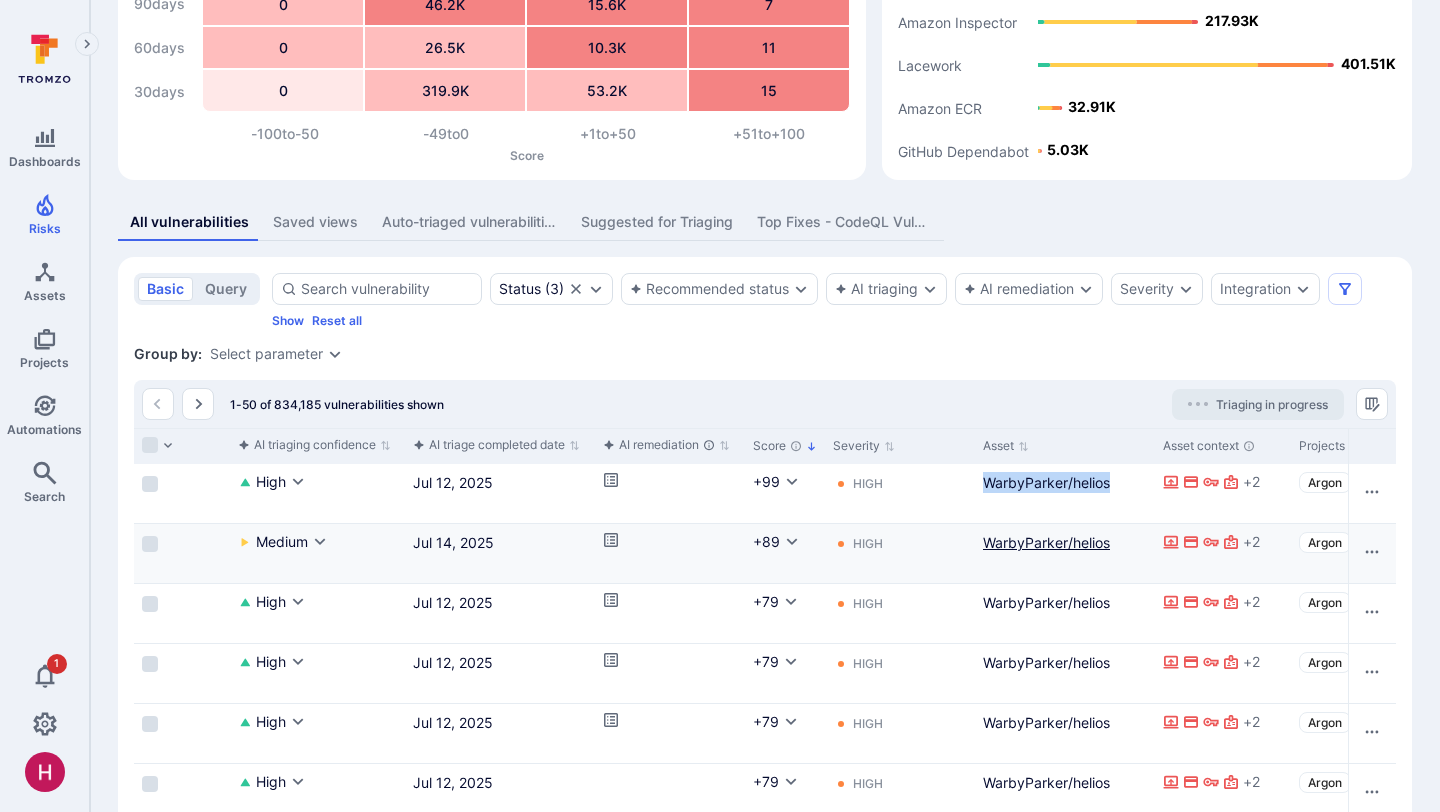 scroll, scrollTop: 0, scrollLeft: 0, axis: both 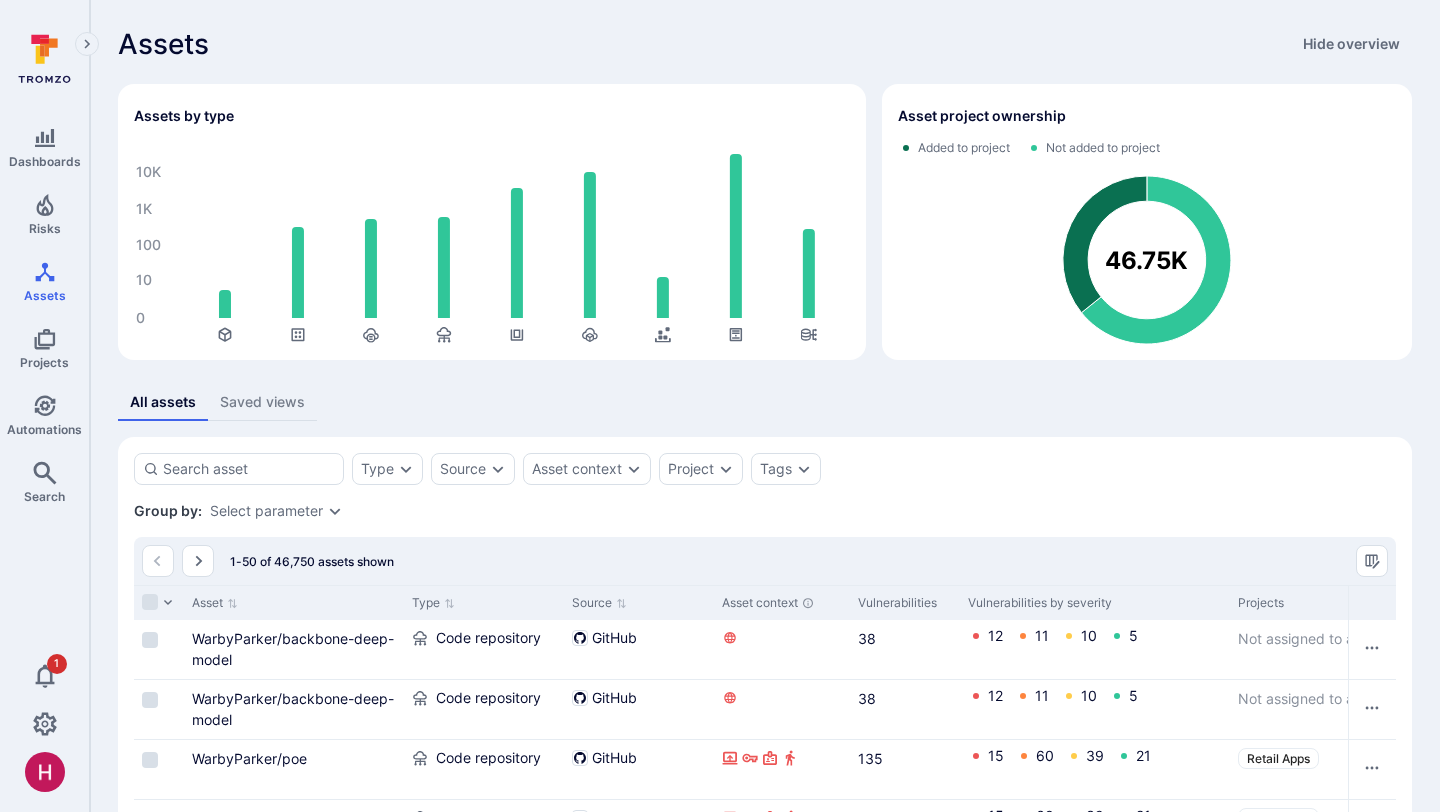 click on "Assets by type 0 10 100 1K 10K 100K" at bounding box center (492, 222) 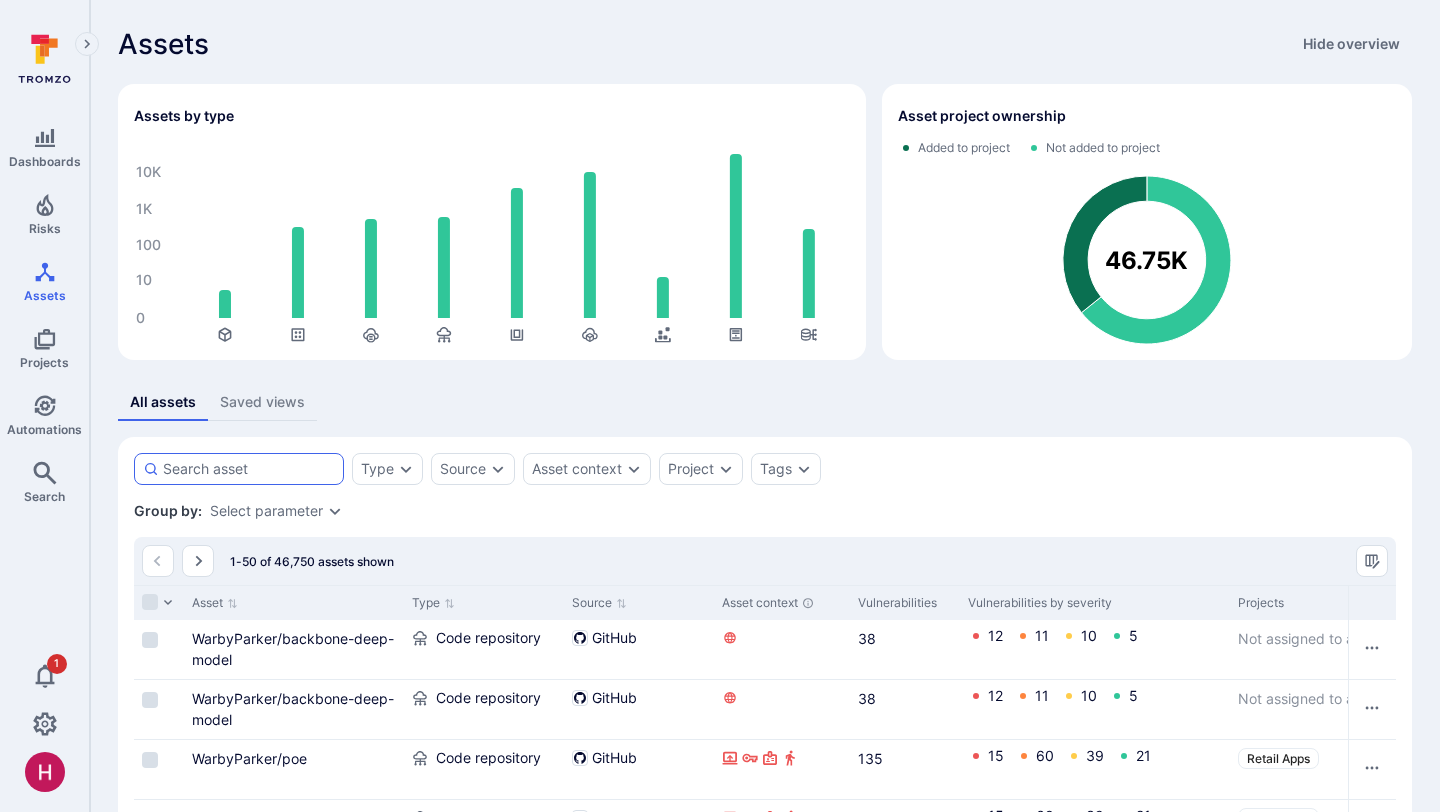 click 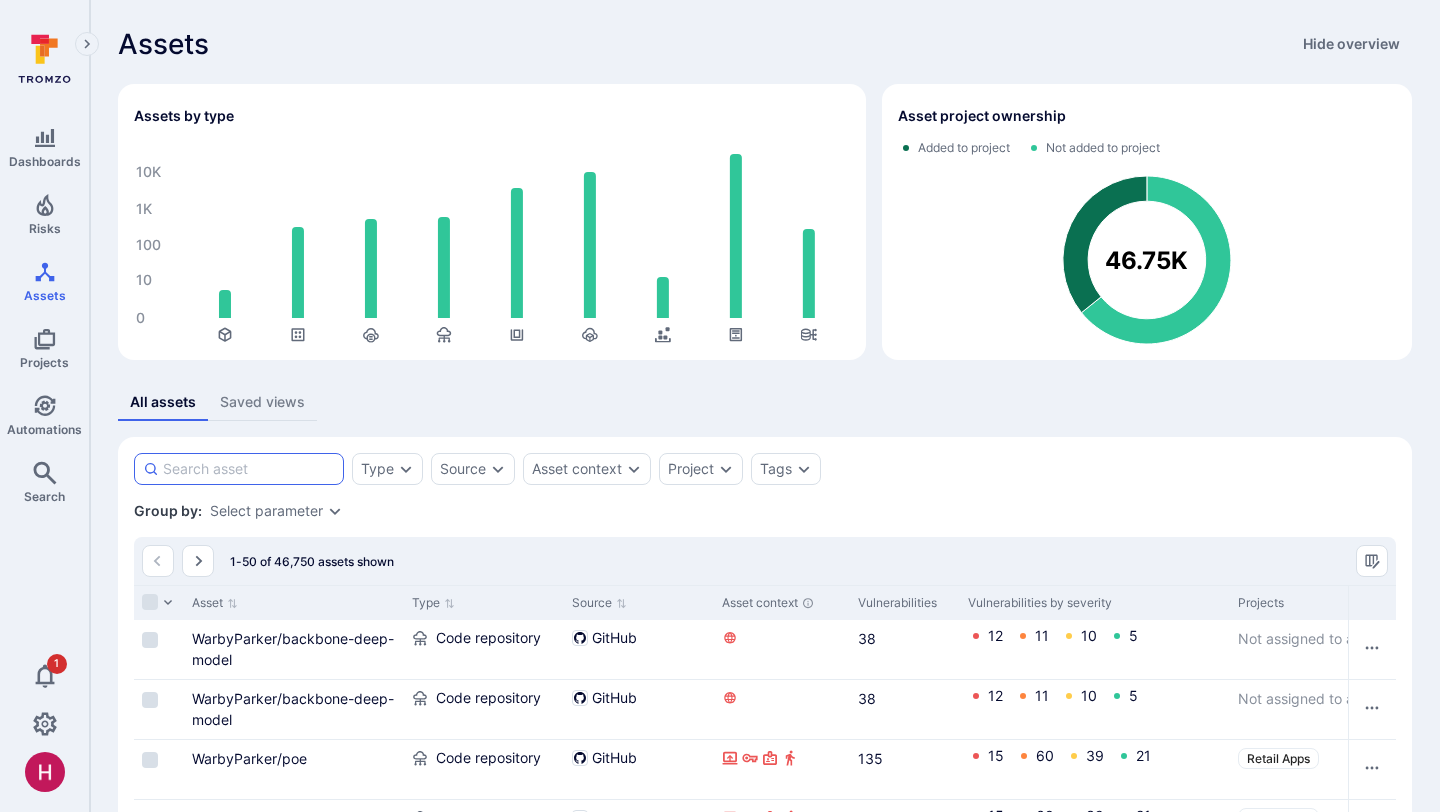 click at bounding box center [249, 469] 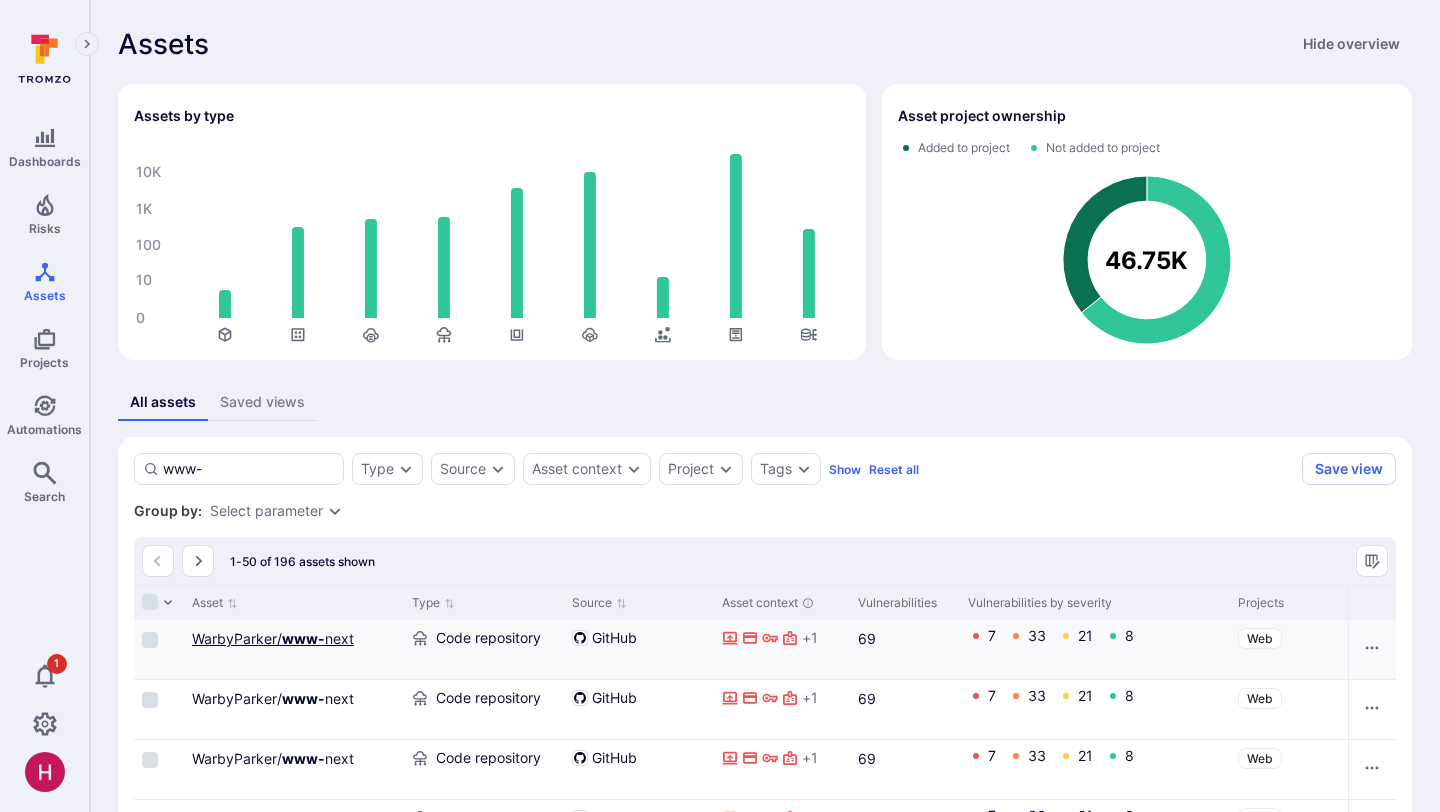 type on "www-" 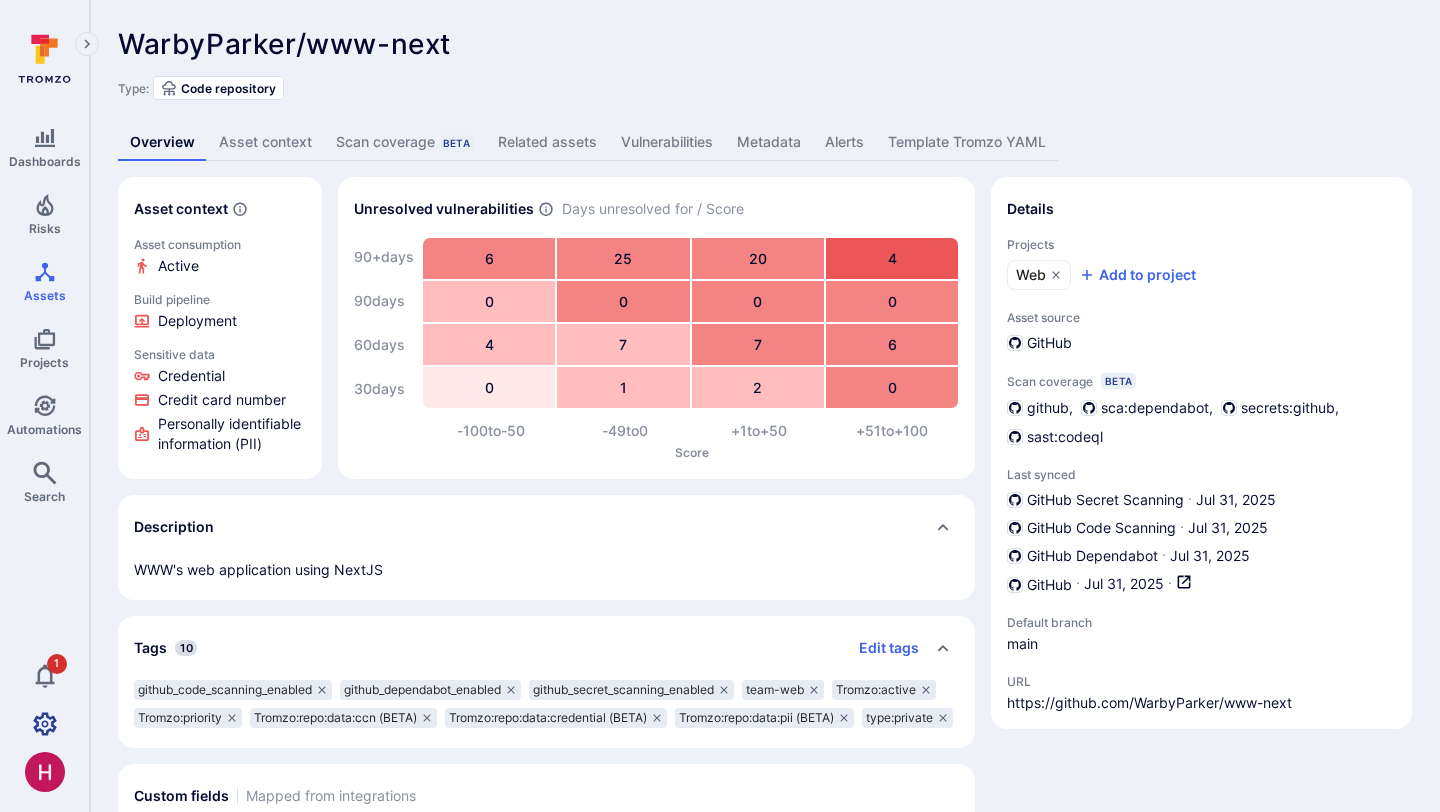 click 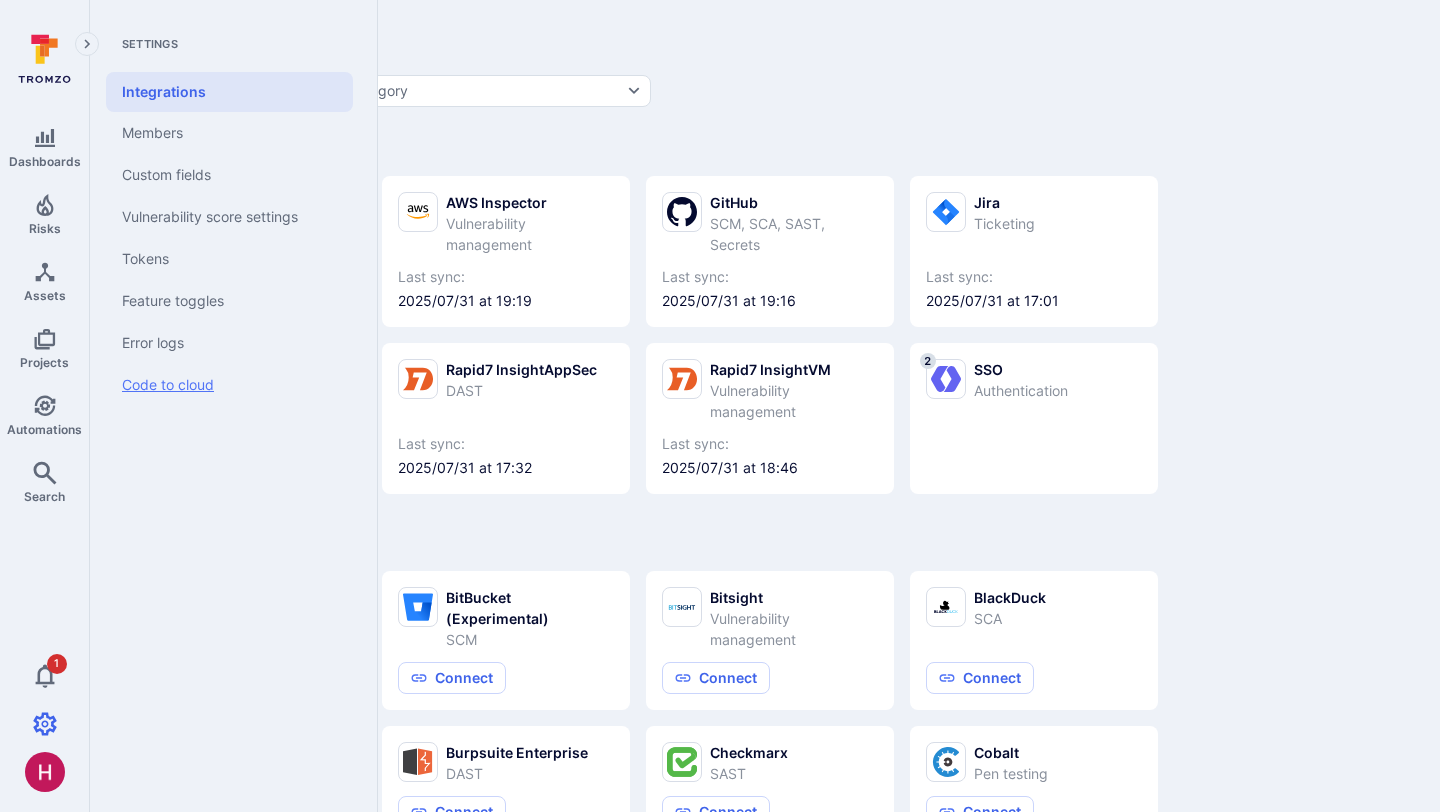 click on "Code to cloud" at bounding box center [229, 385] 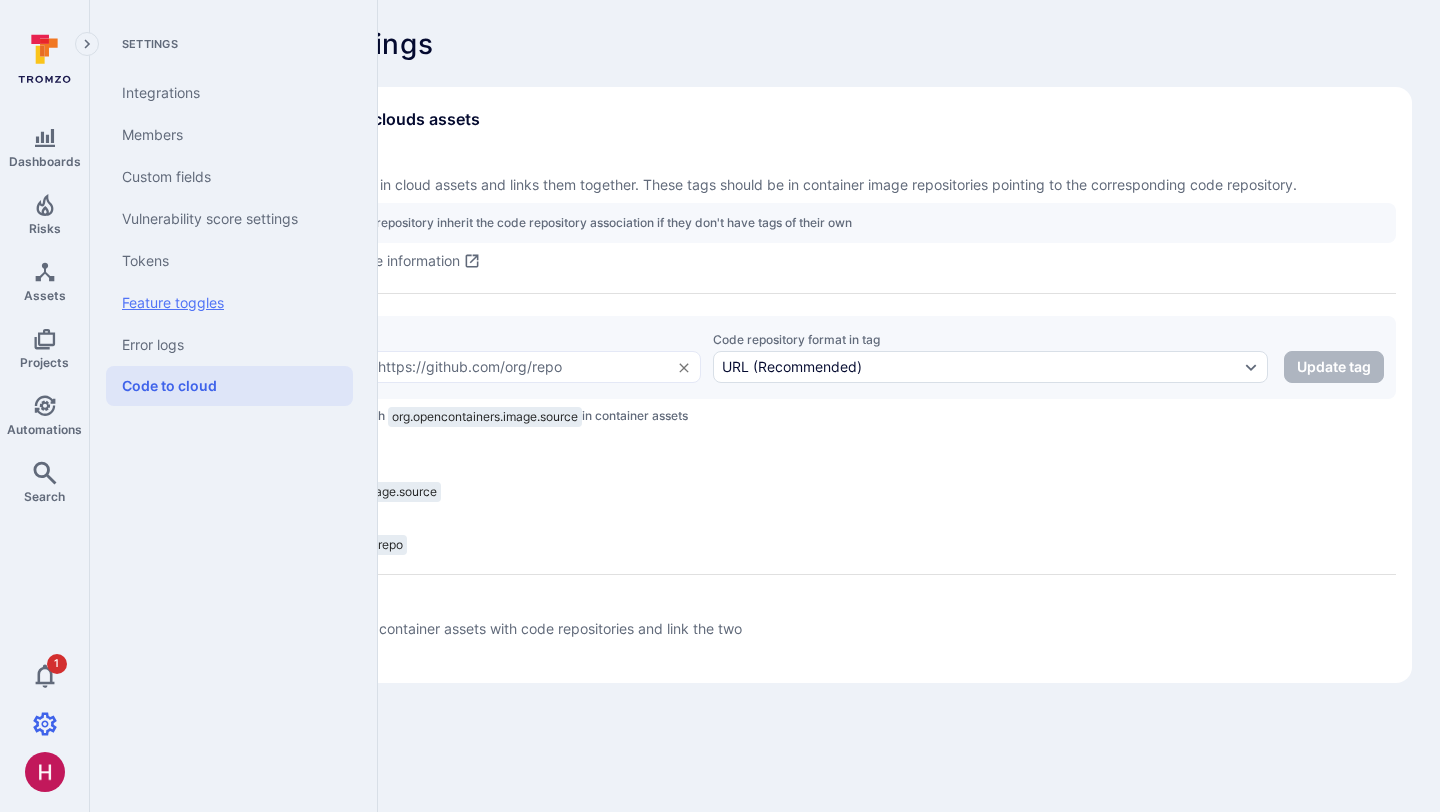 click on "Feature toggles" at bounding box center [229, 303] 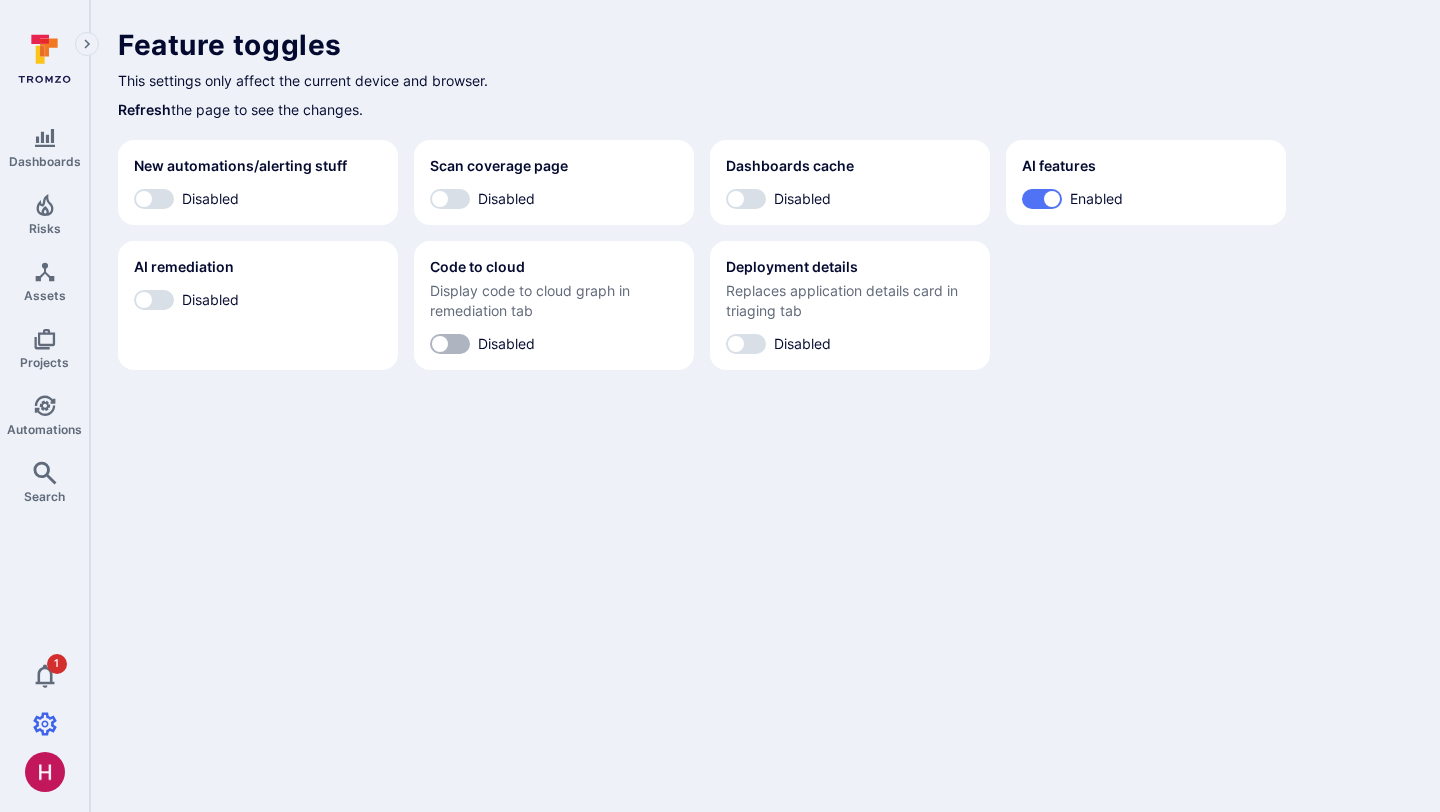 click on "Disabled" at bounding box center [440, 344] 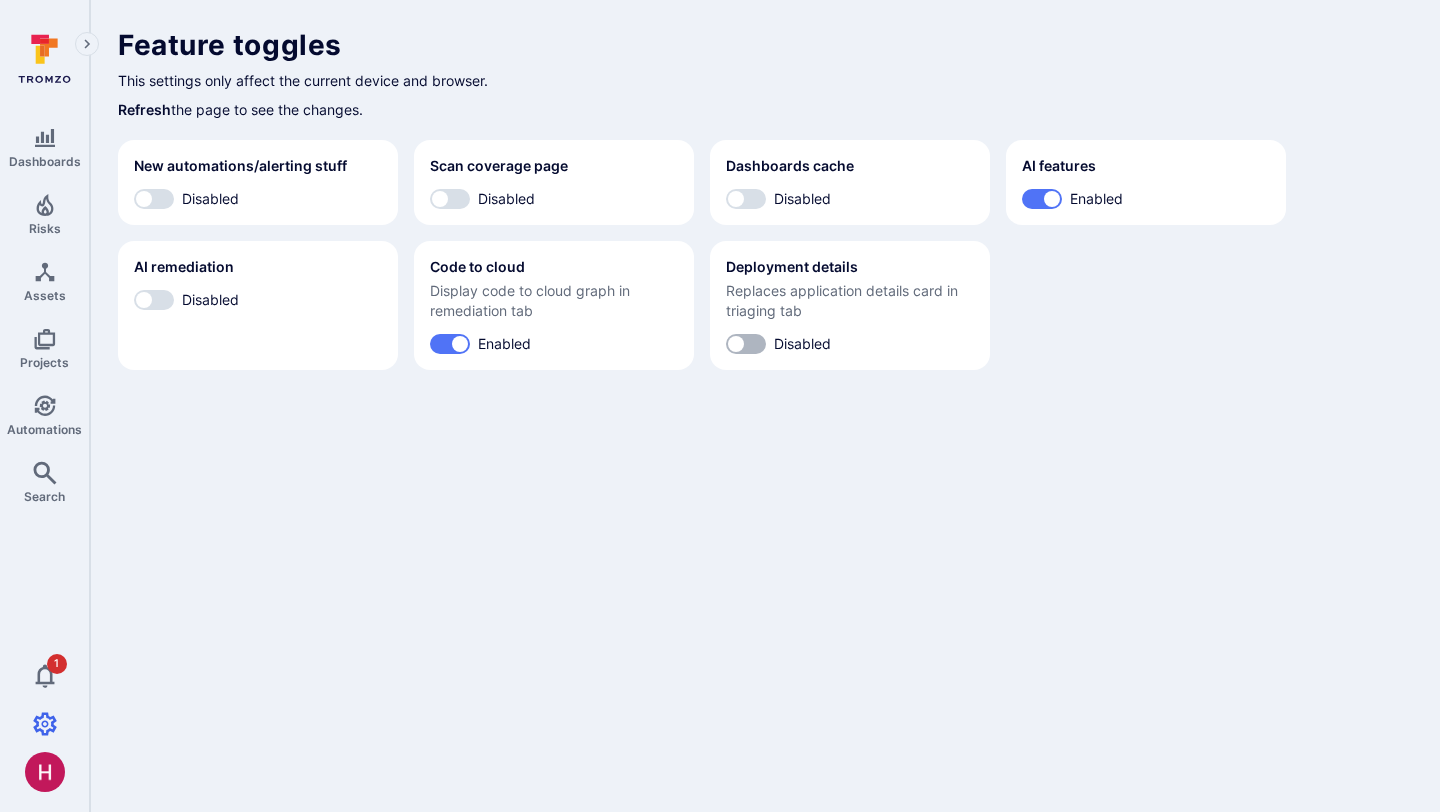 click on "Disabled" at bounding box center [736, 344] 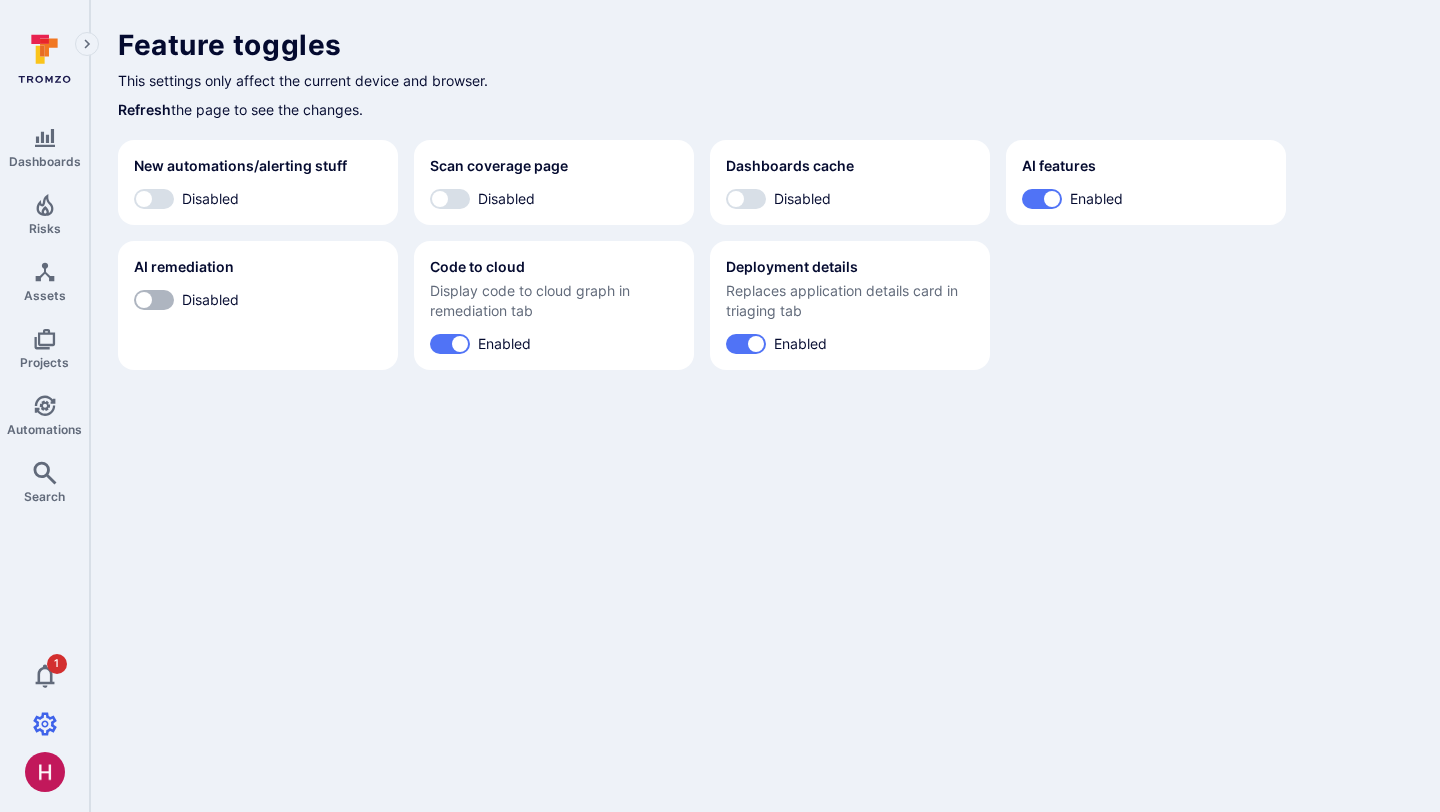 click on "Disabled" at bounding box center (144, 300) 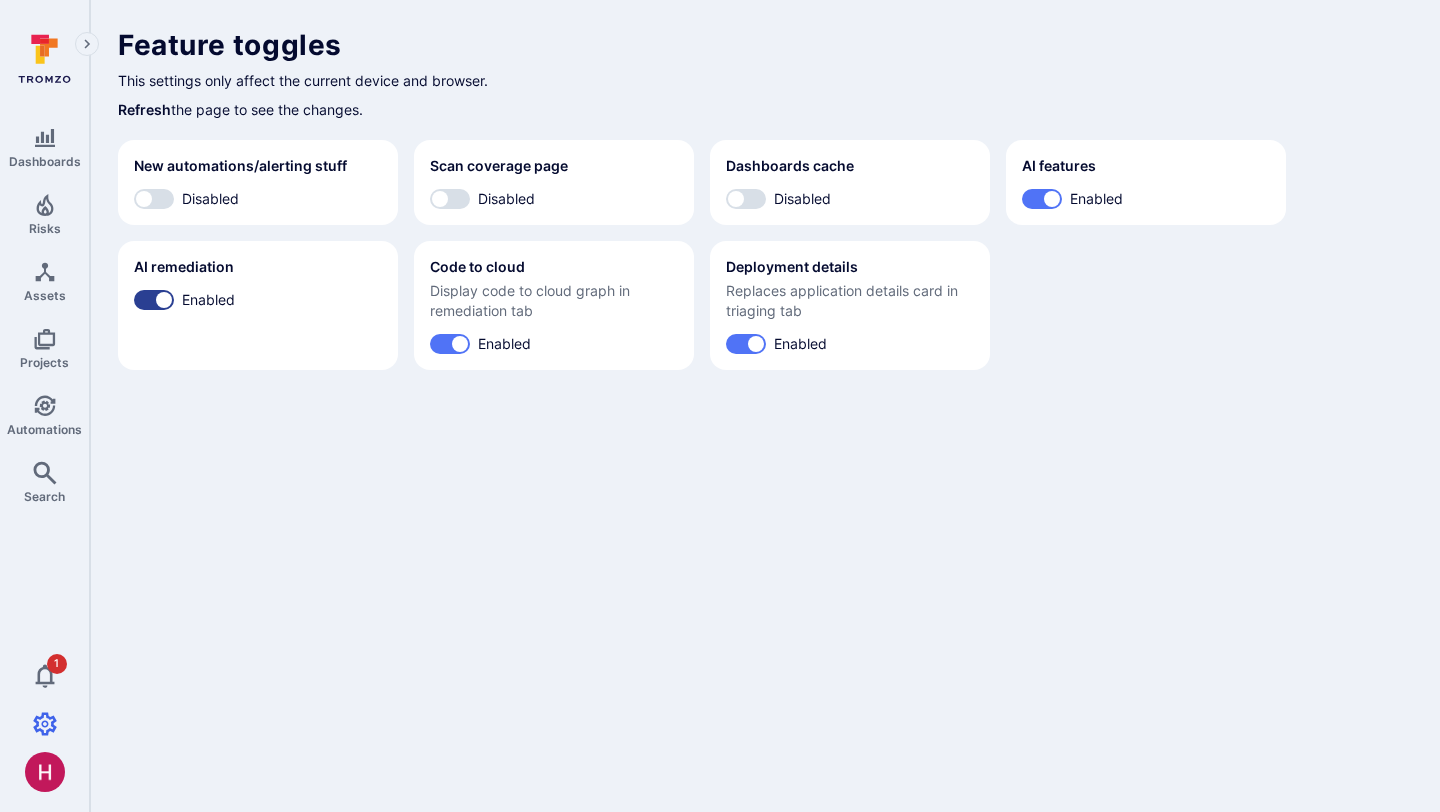 click on "Enabled" at bounding box center (164, 300) 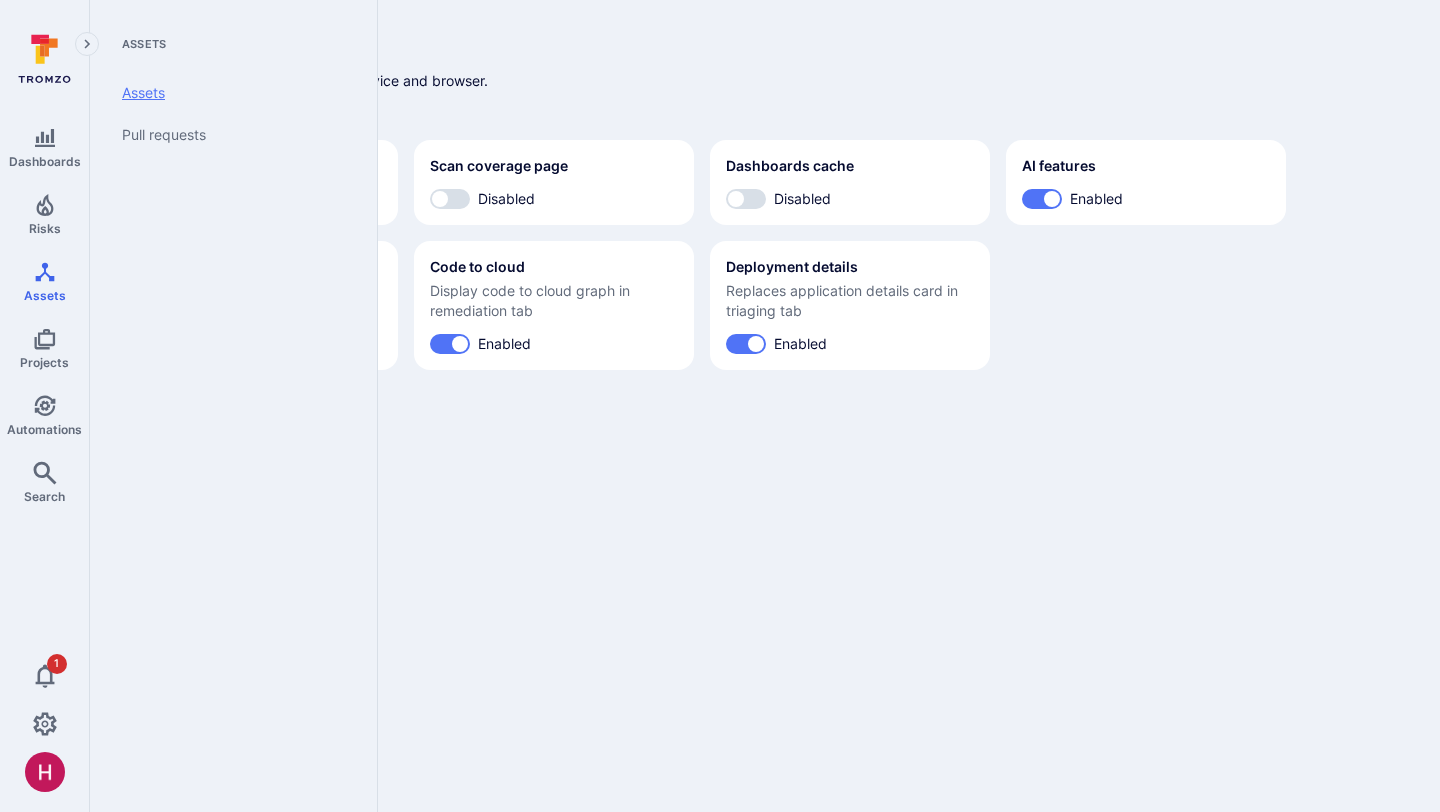 click on "Assets" at bounding box center (229, 93) 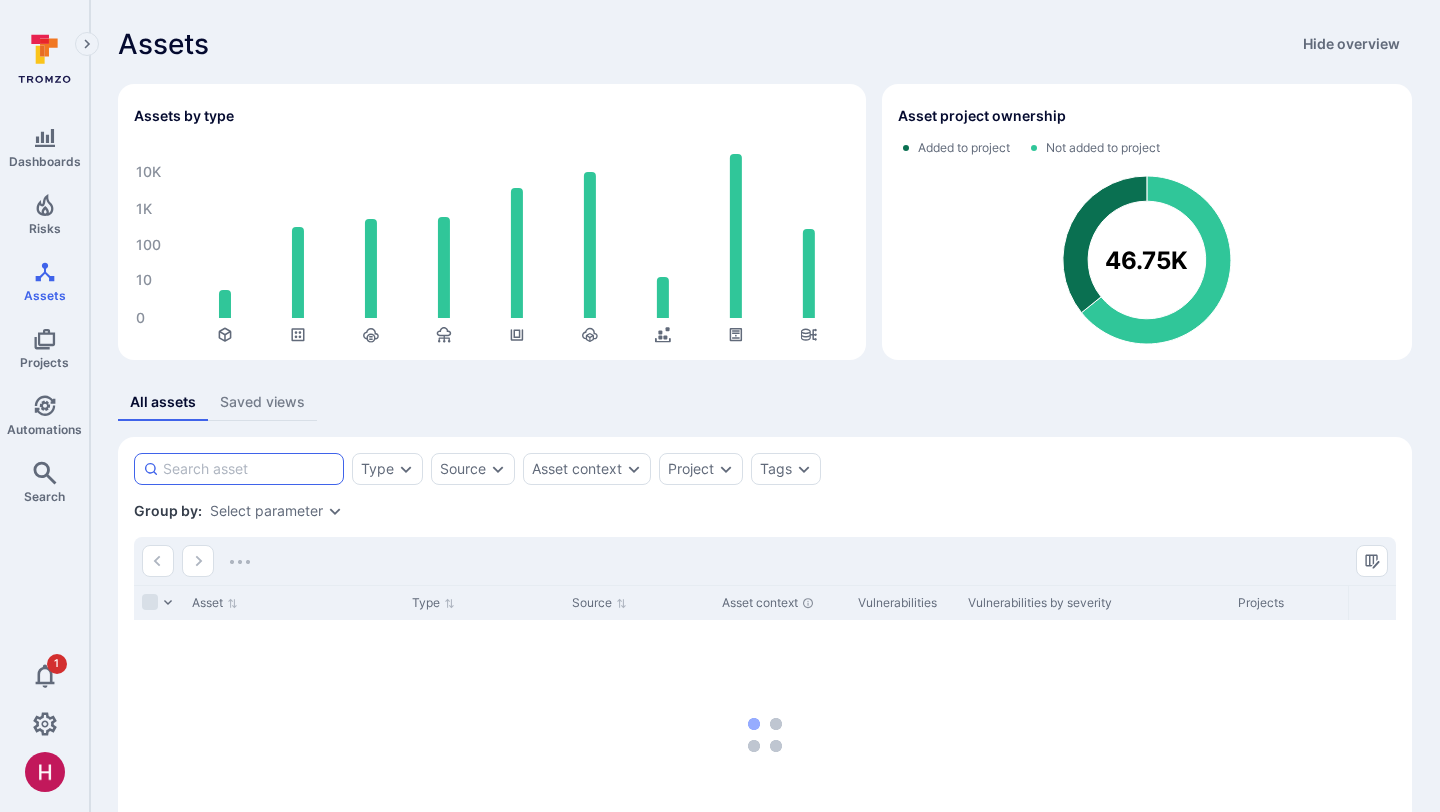 click at bounding box center [249, 469] 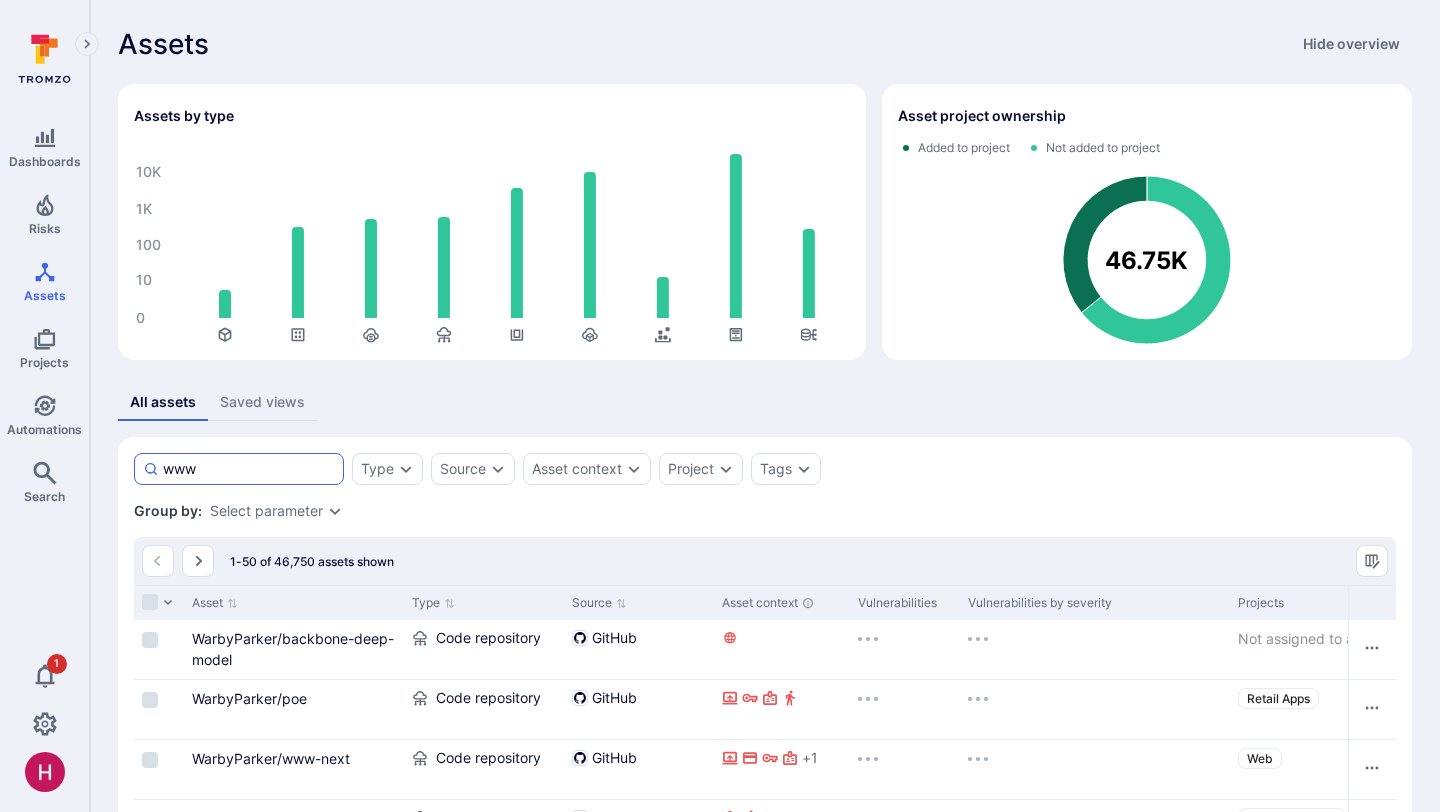 type on "www-" 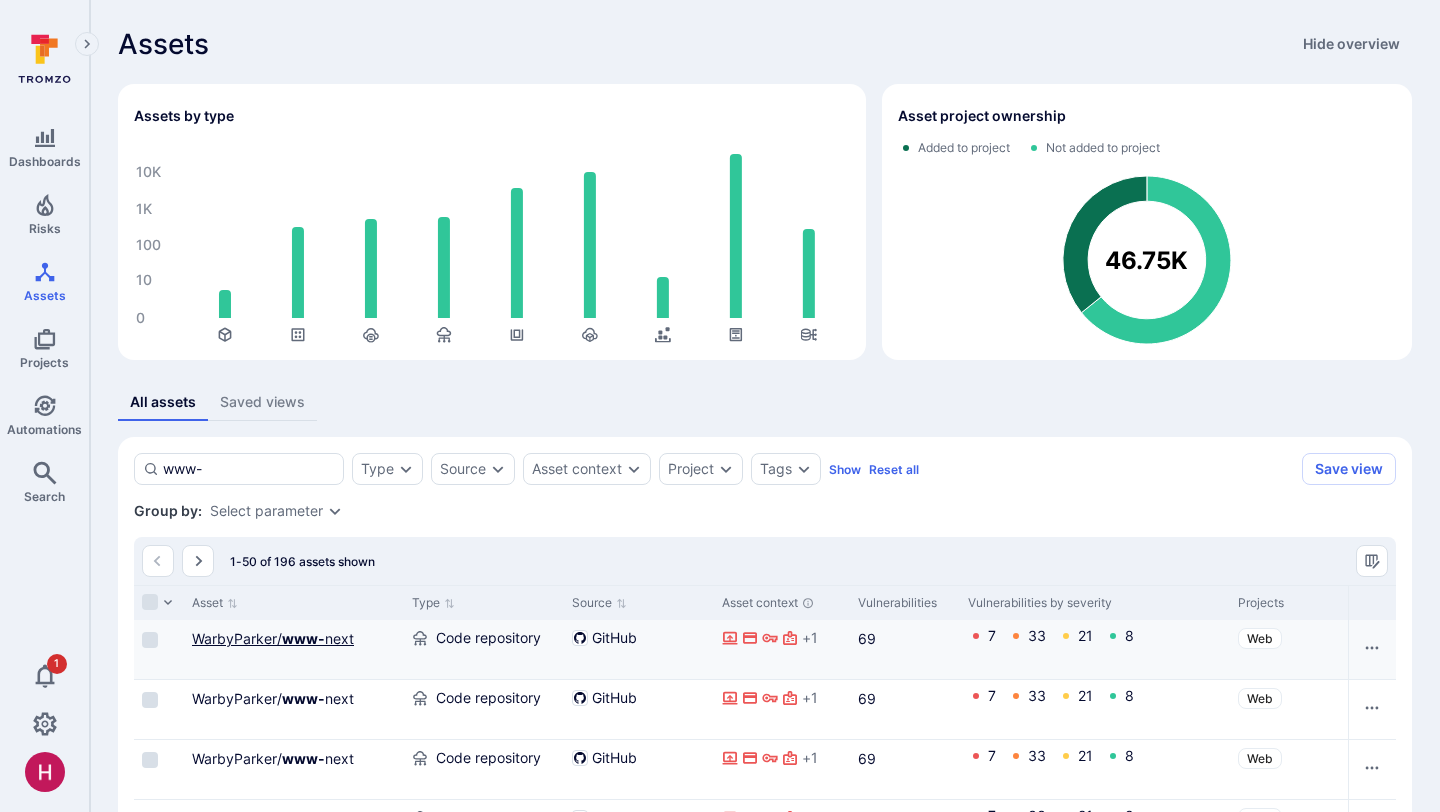 click on "WarbyParker/ www- next" at bounding box center [273, 638] 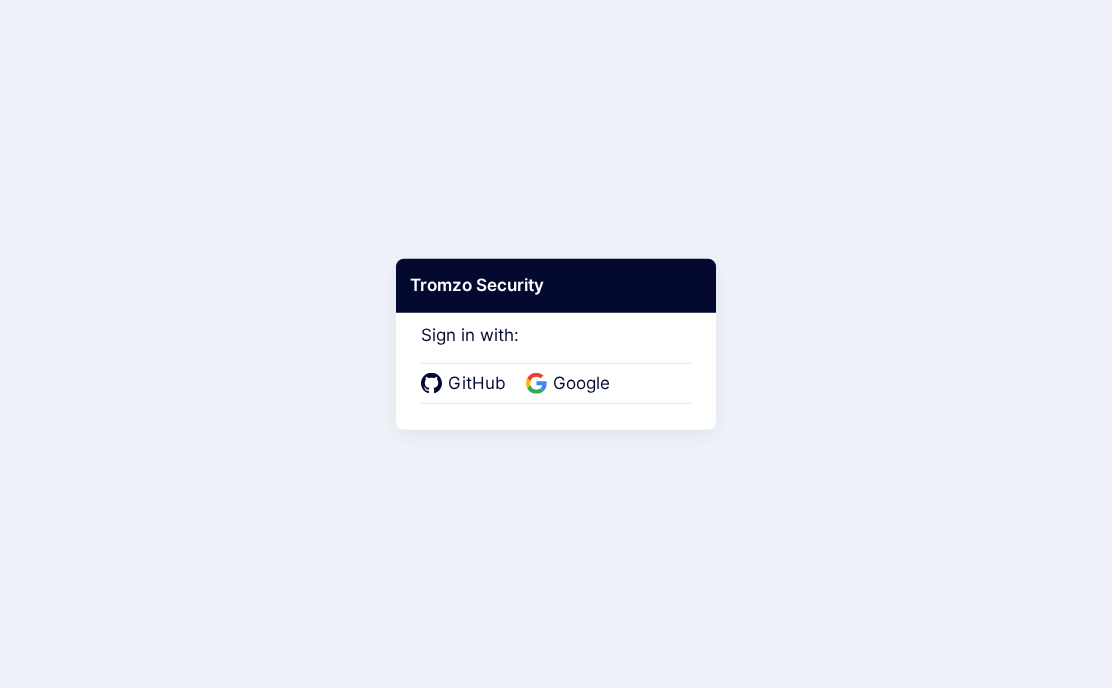 scroll, scrollTop: 0, scrollLeft: 0, axis: both 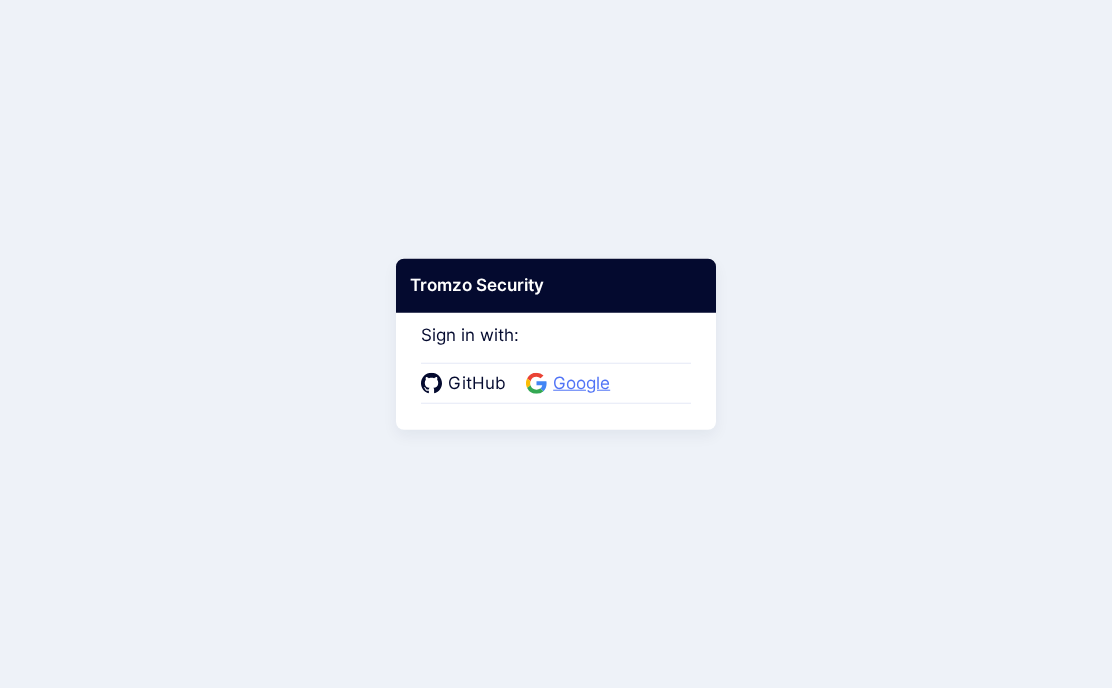 click on "Google" at bounding box center [581, 384] 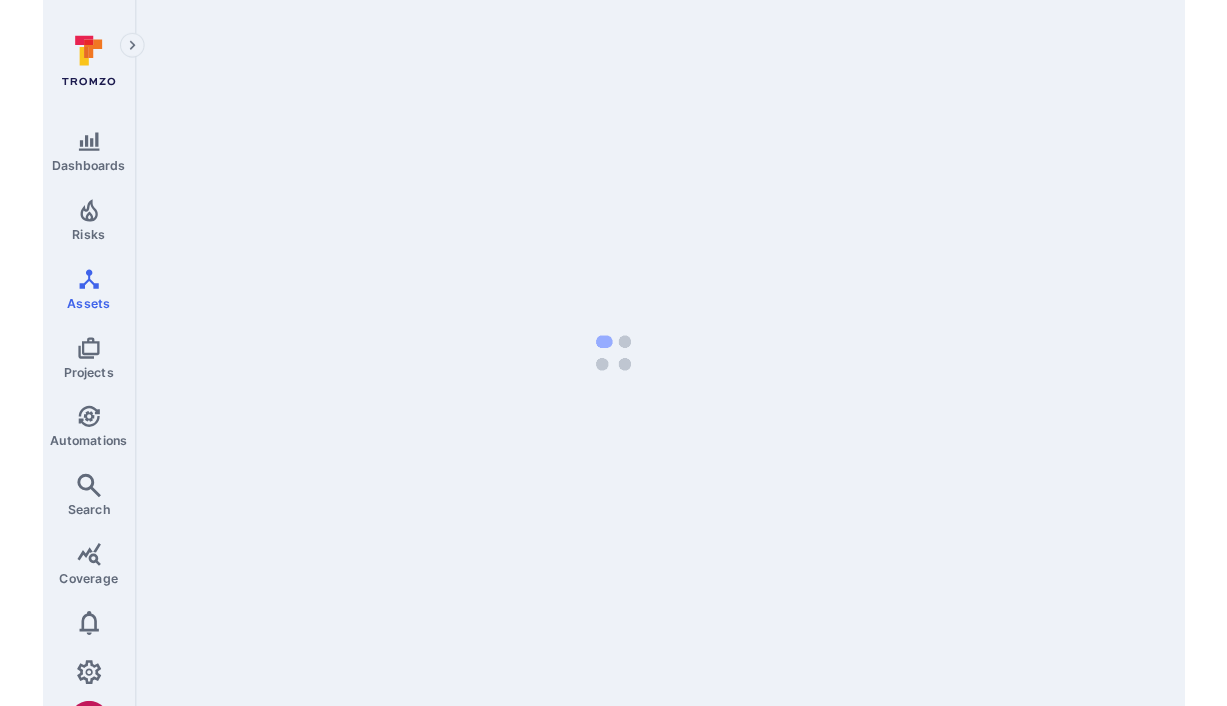scroll, scrollTop: 0, scrollLeft: 0, axis: both 